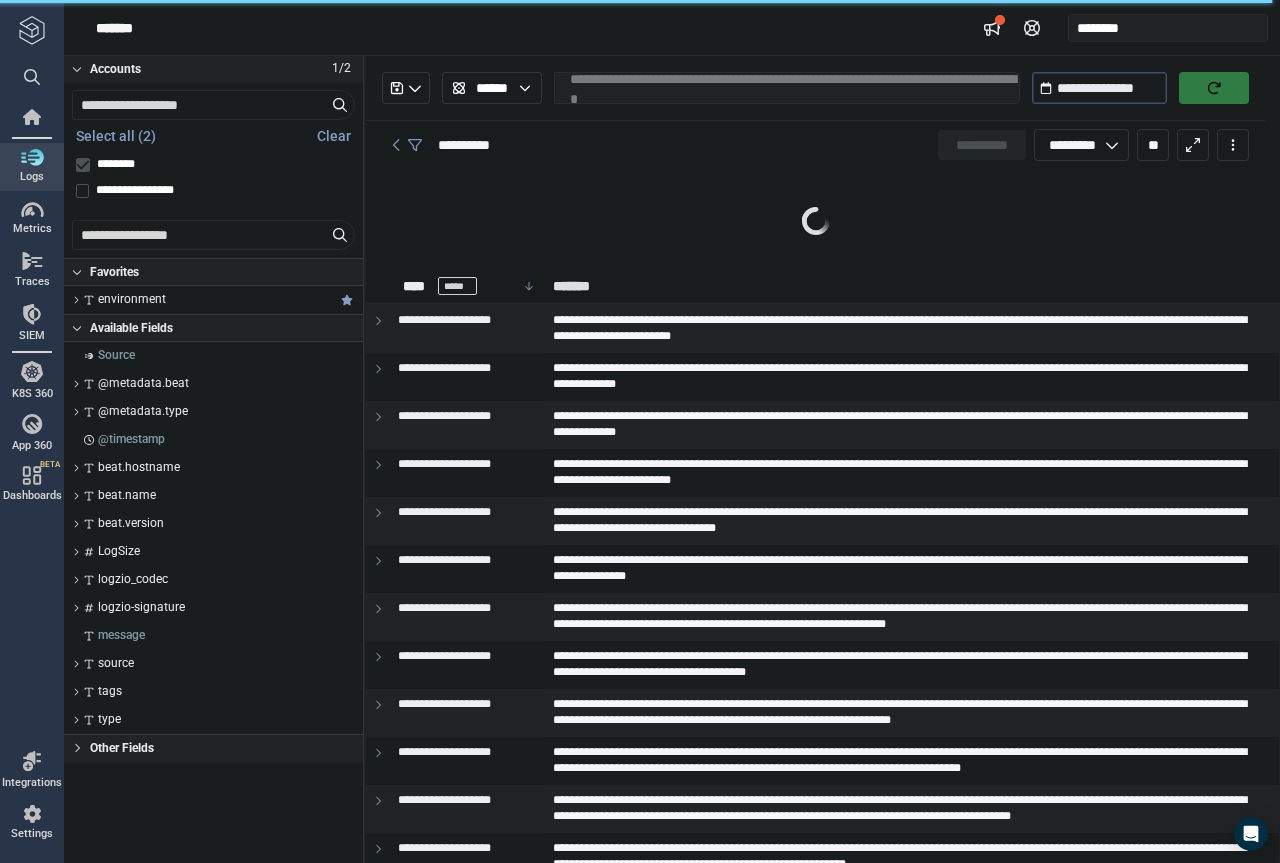 scroll, scrollTop: 0, scrollLeft: 0, axis: both 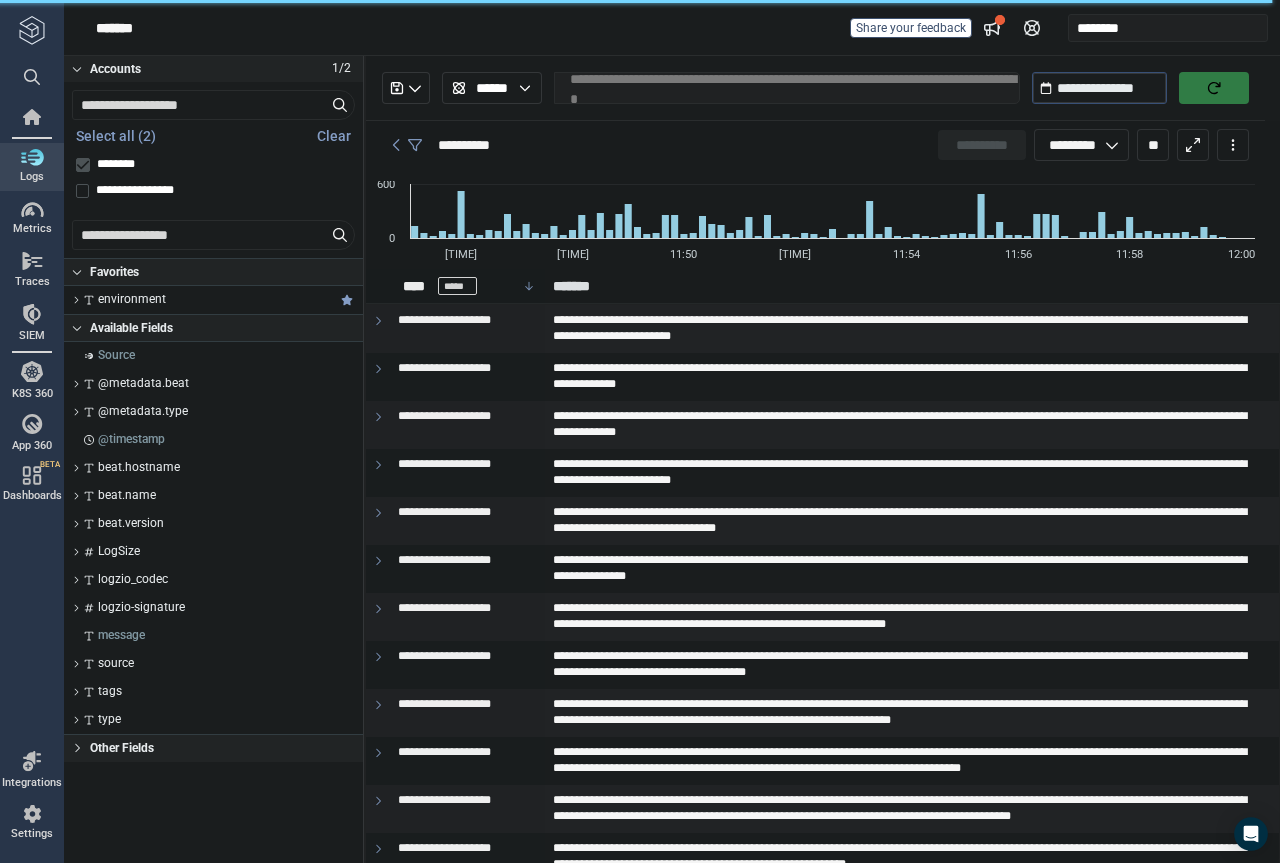 click on "**********" at bounding box center [787, 88] 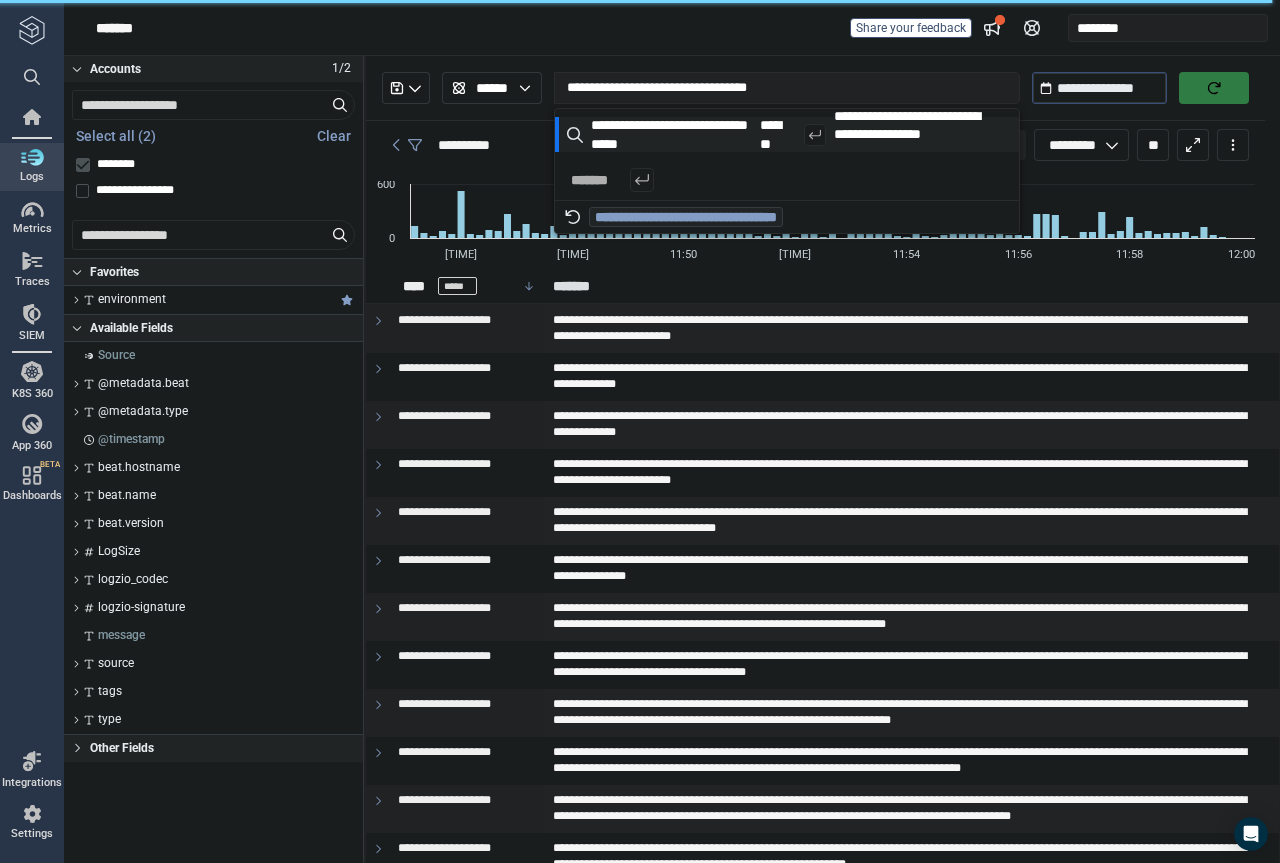 type 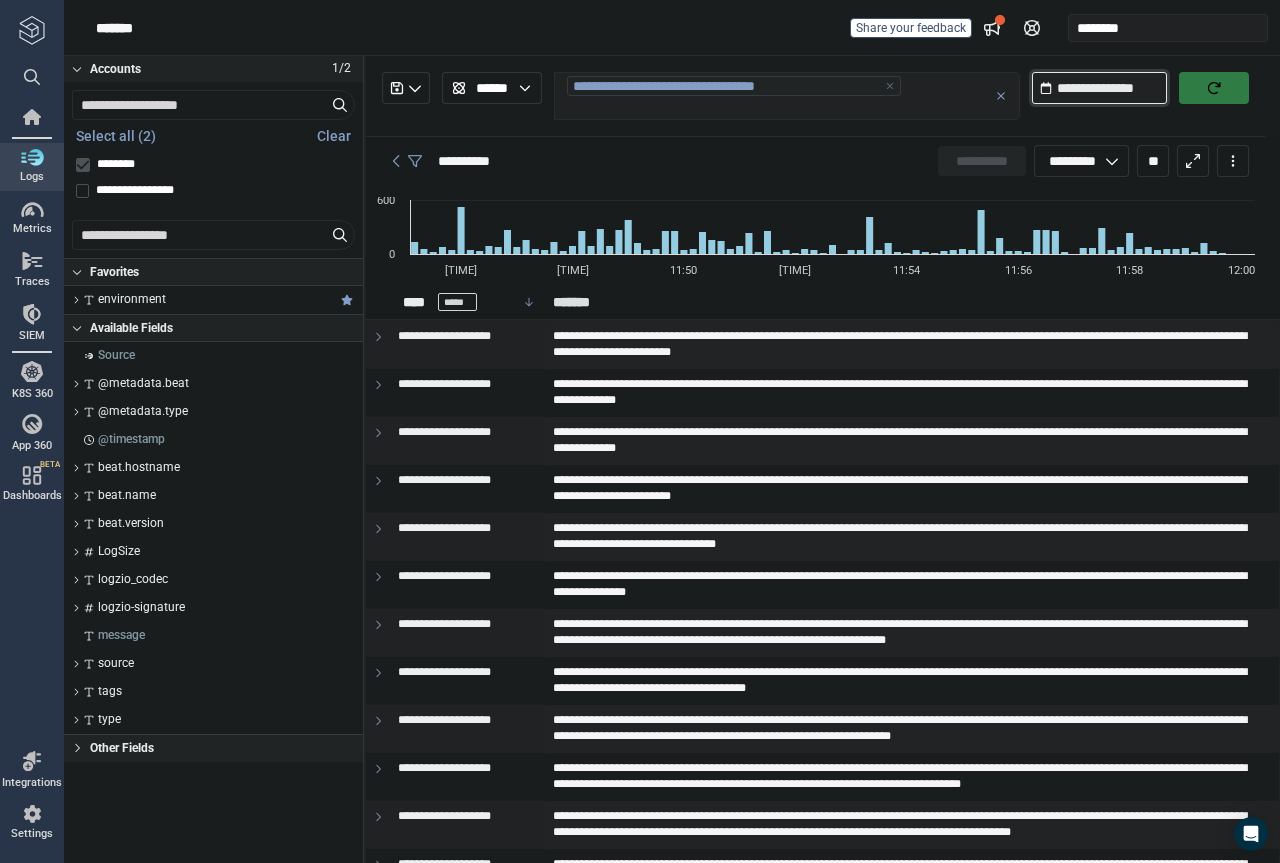 click on "**********" at bounding box center (1099, 88) 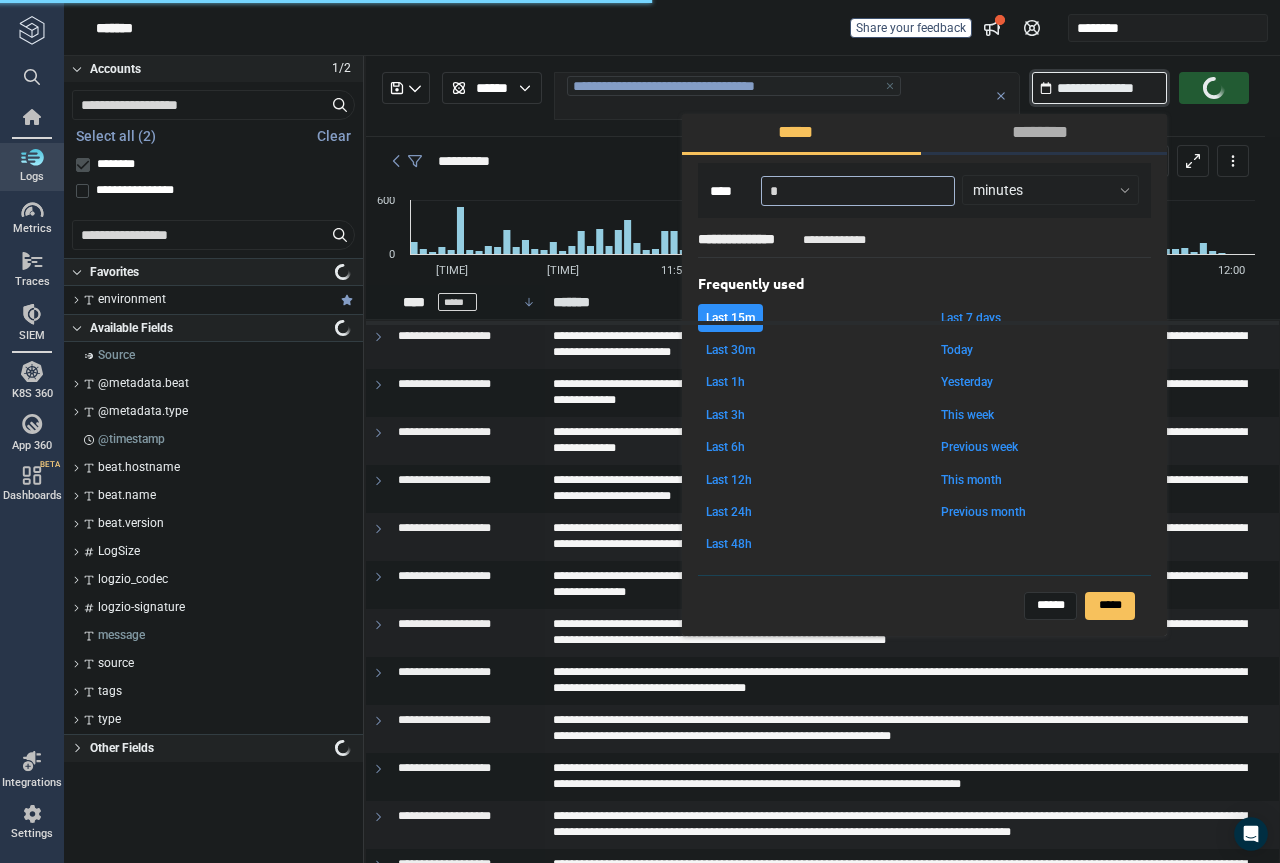 type on "*" 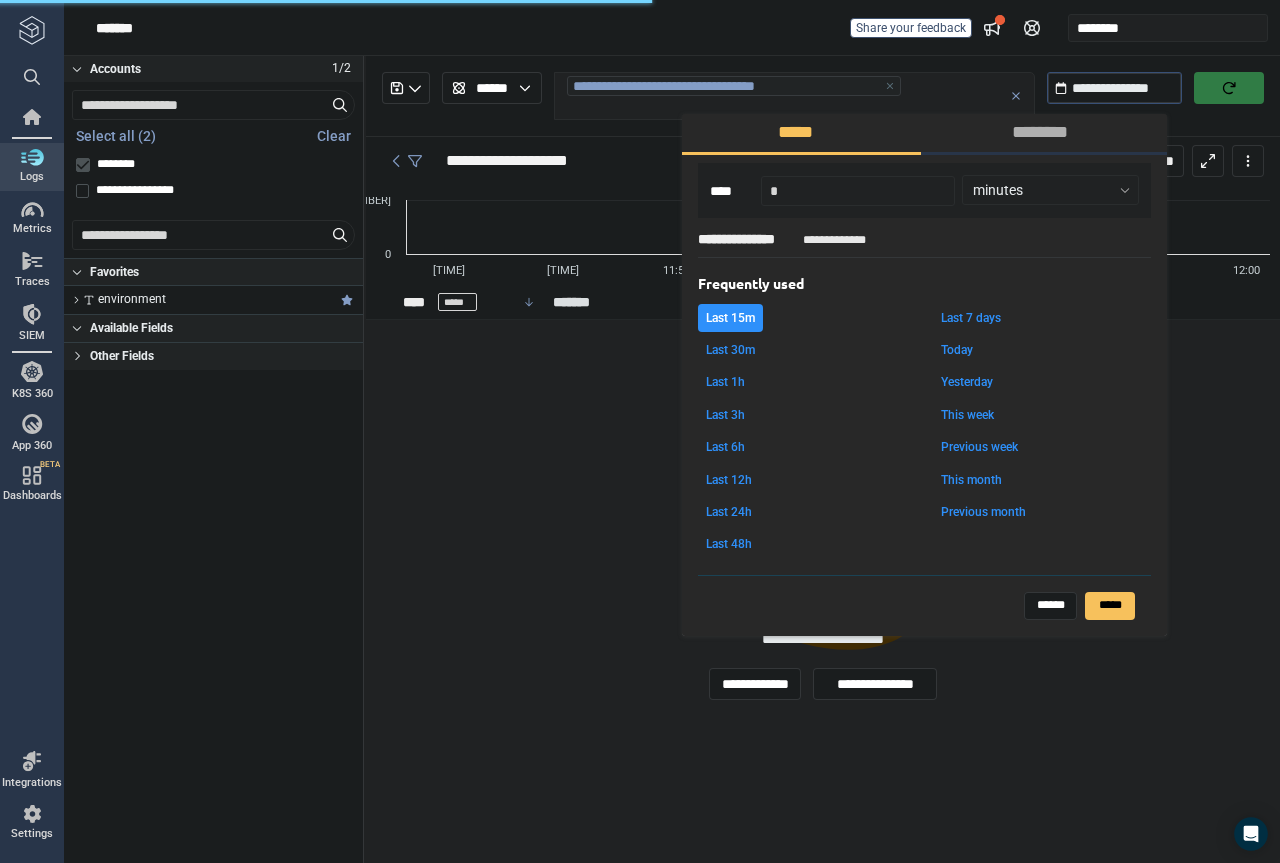 click on "********" at bounding box center (1048, 133) 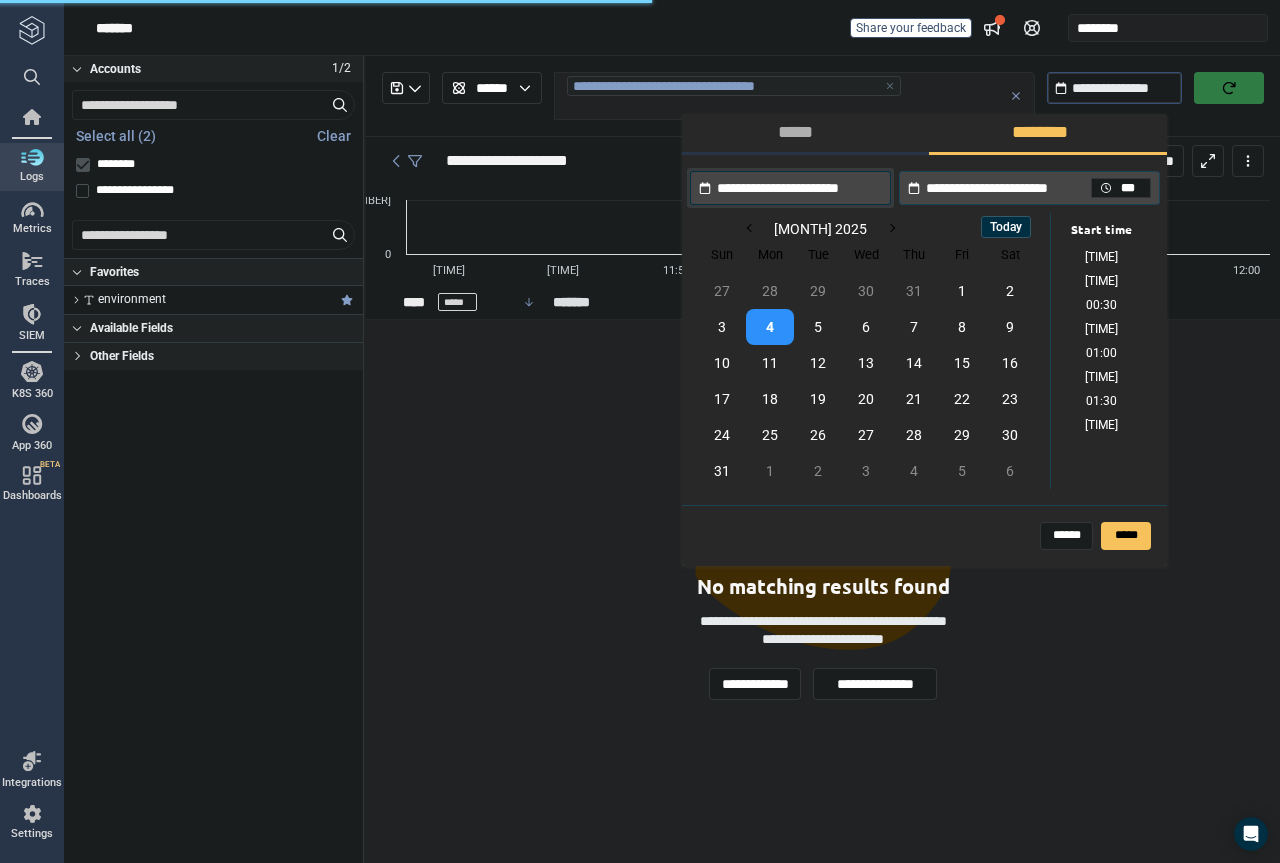 scroll, scrollTop: 1016, scrollLeft: 0, axis: vertical 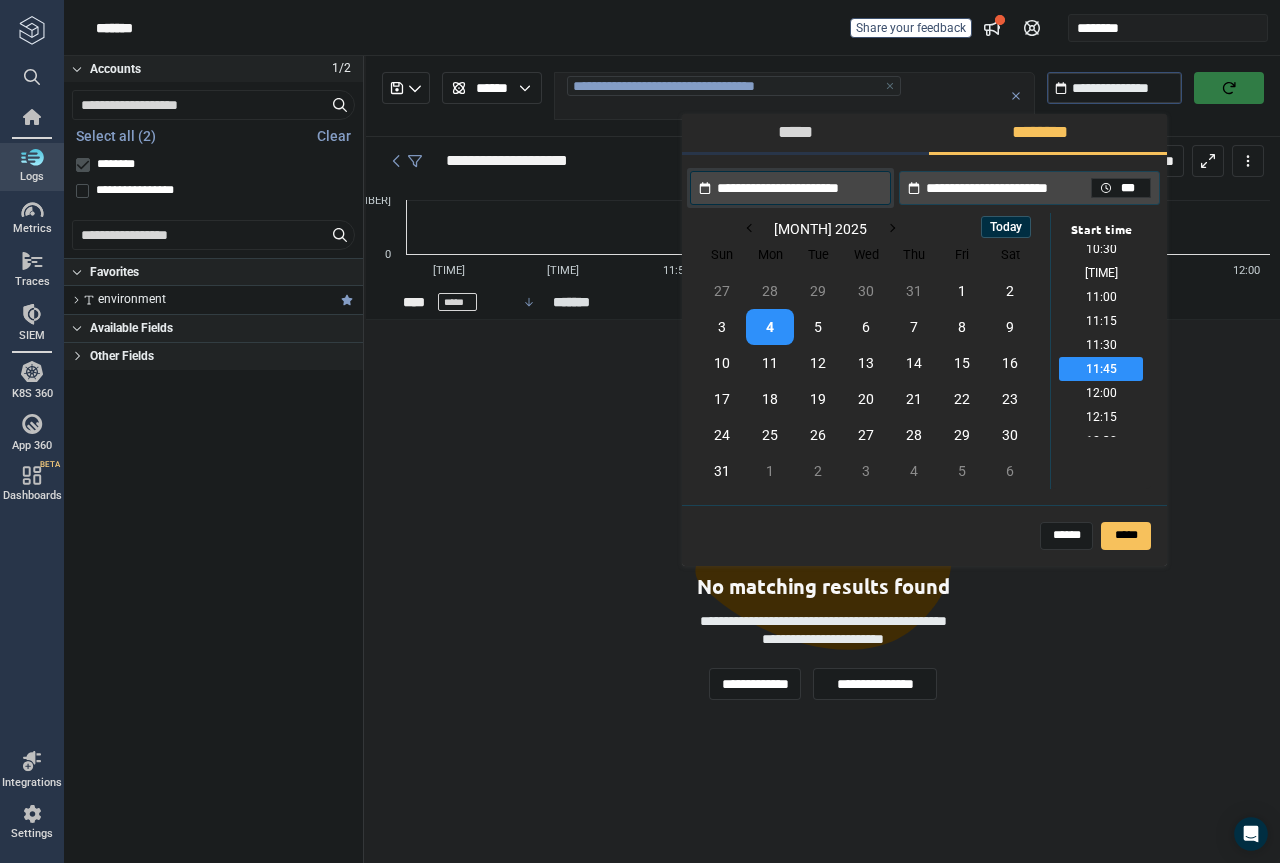 drag, startPoint x: 797, startPoint y: 156, endPoint x: 807, endPoint y: 149, distance: 12.206555 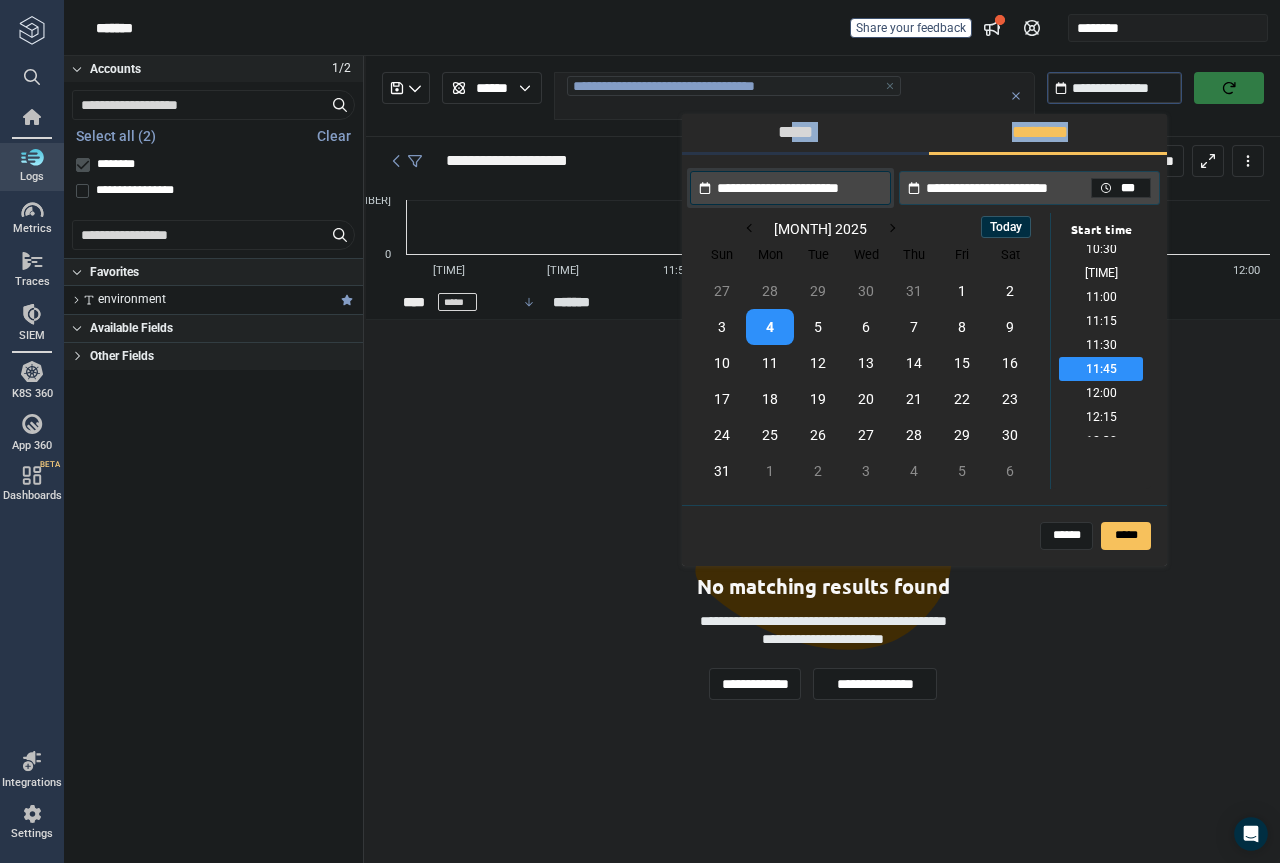 click on "*****" at bounding box center (801, 133) 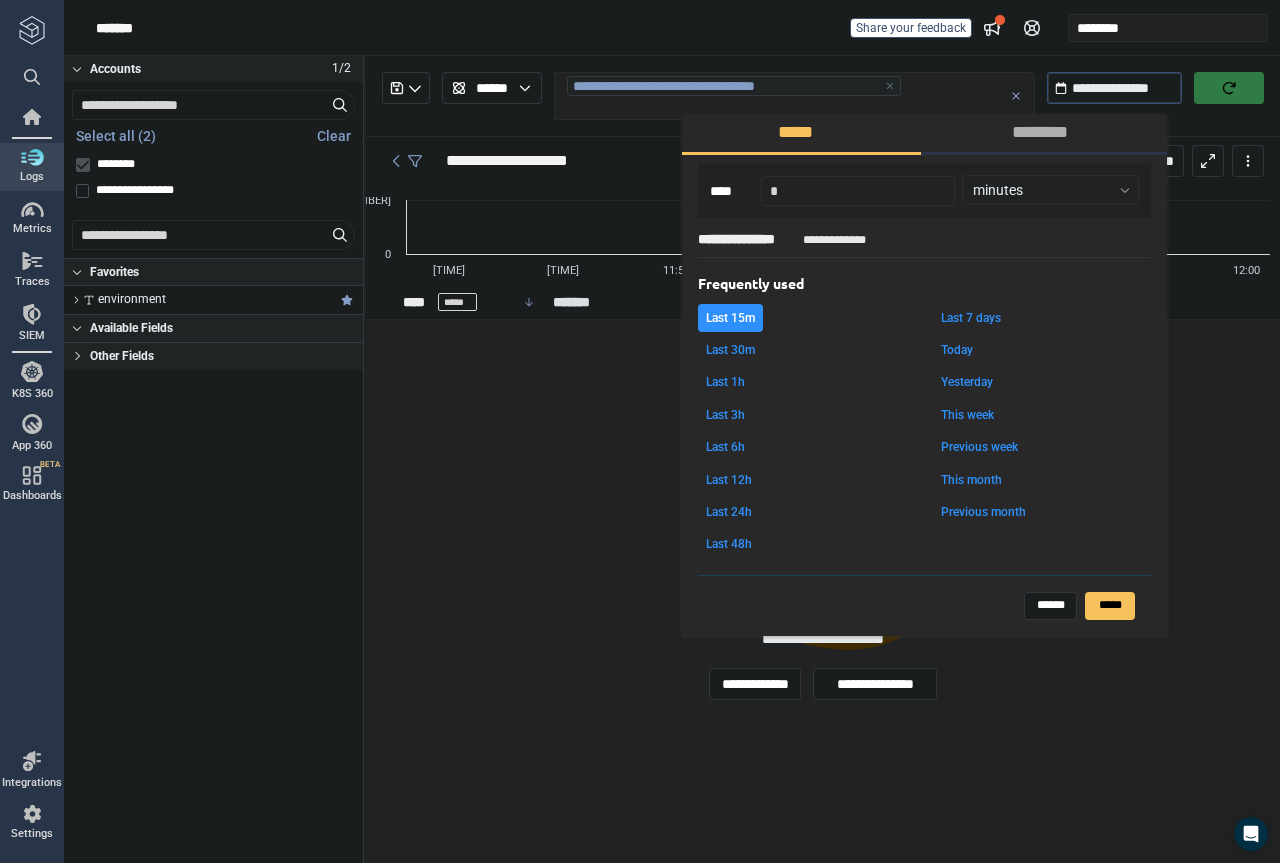 click on "This week" at bounding box center (967, 415) 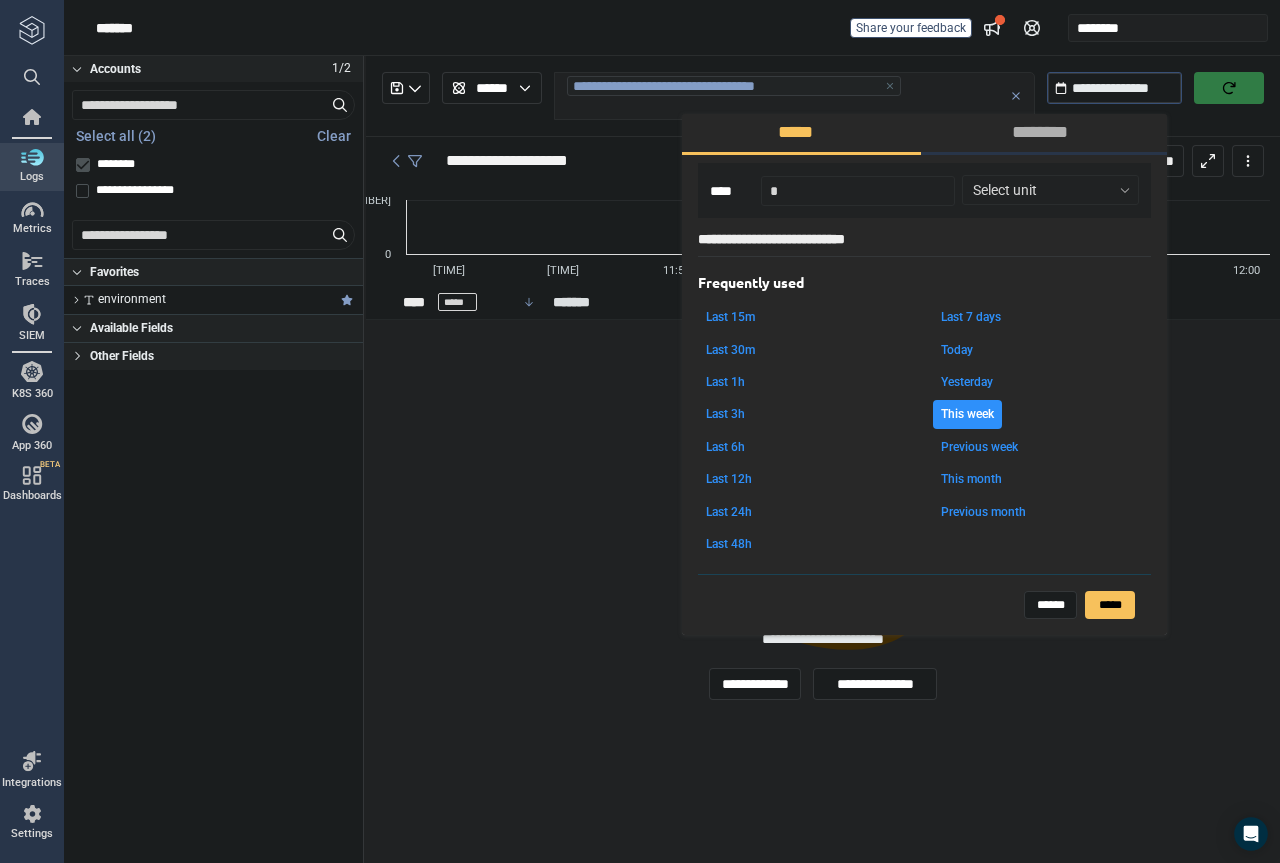click on "Yesterday" at bounding box center (967, 382) 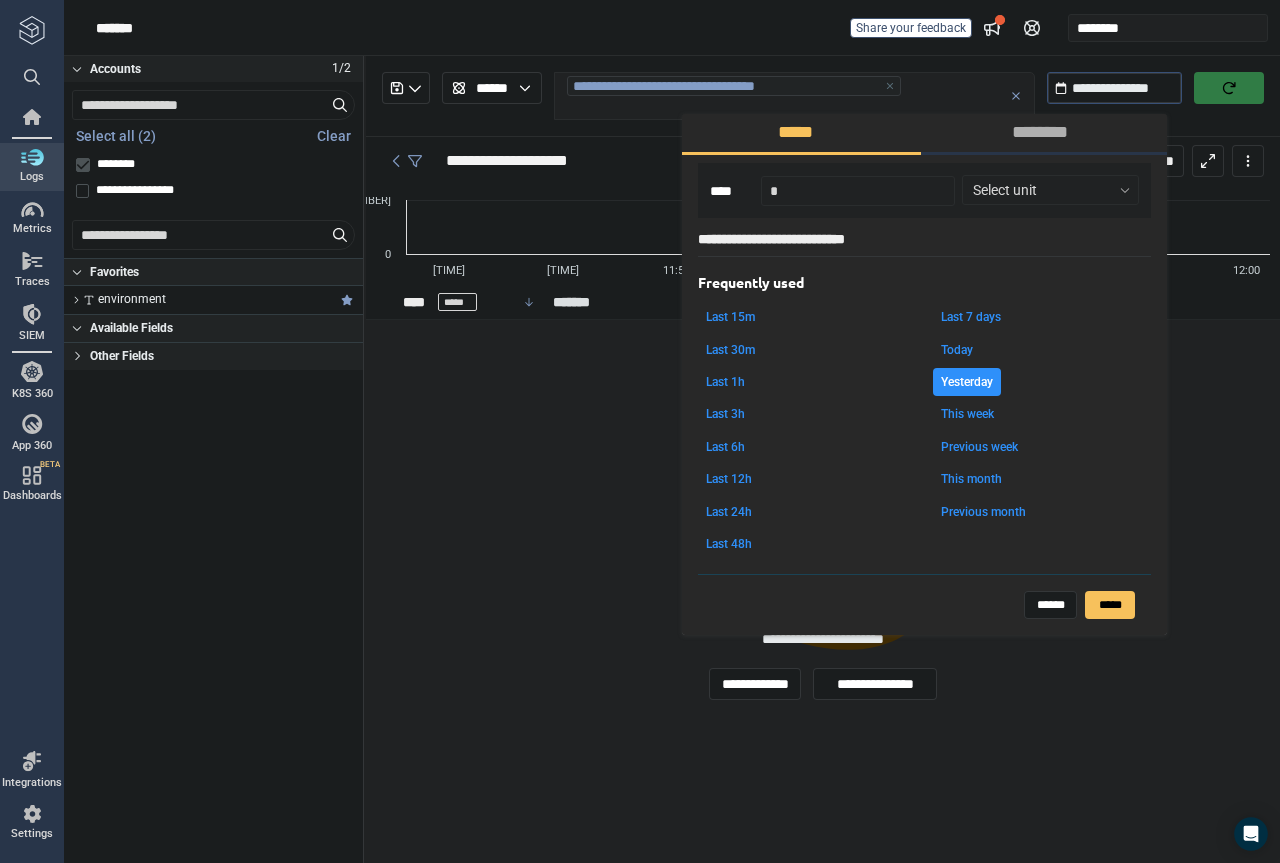 click on "Today" at bounding box center (957, 350) 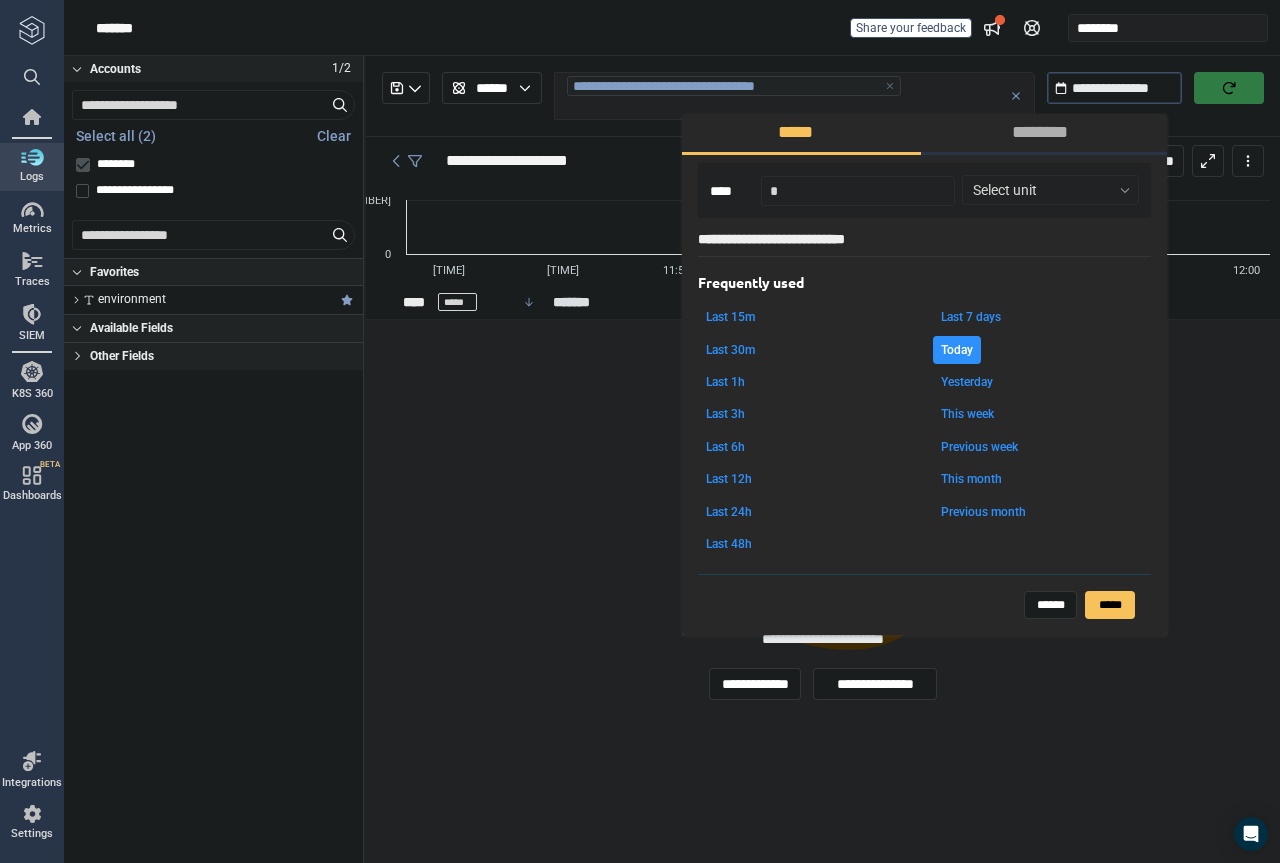 click on "Last 7 days" at bounding box center (971, 317) 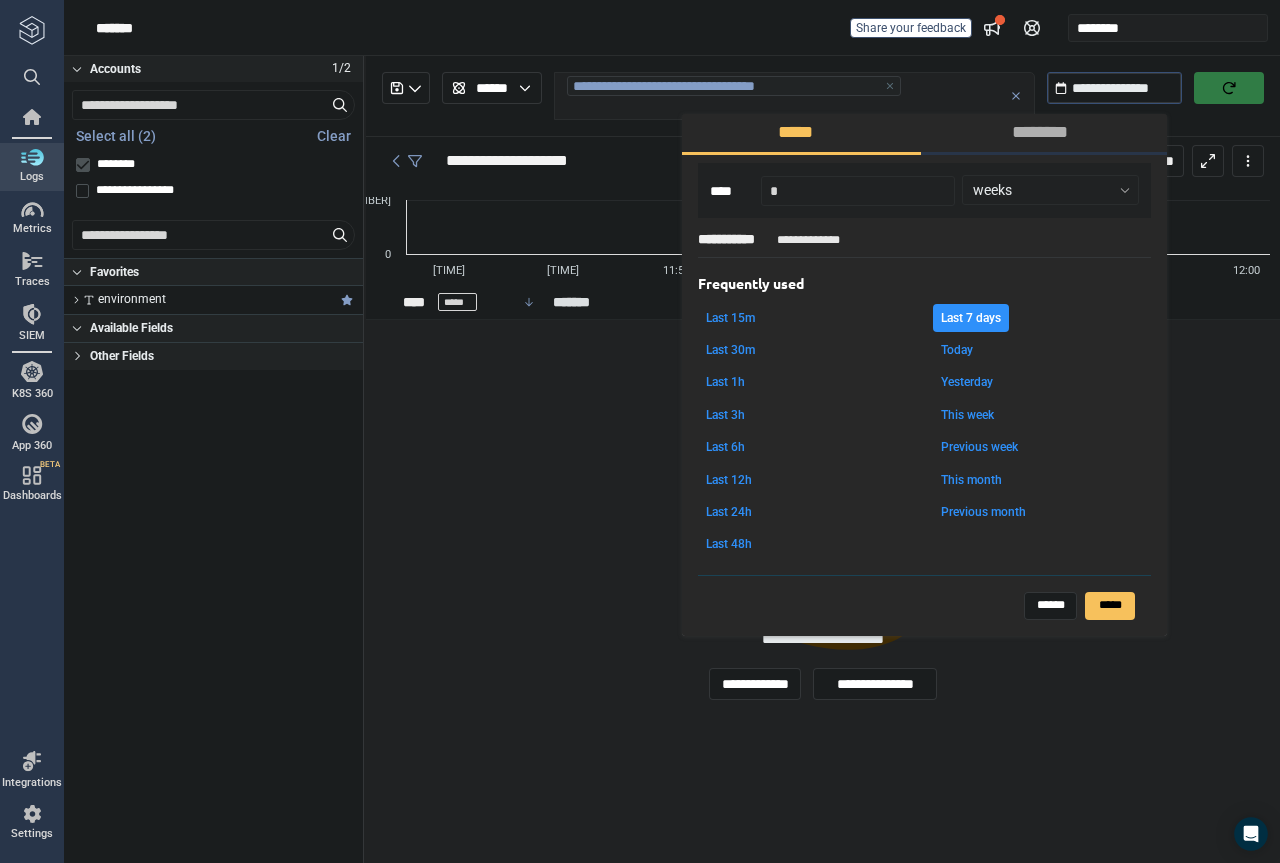 click on "This week" at bounding box center (967, 415) 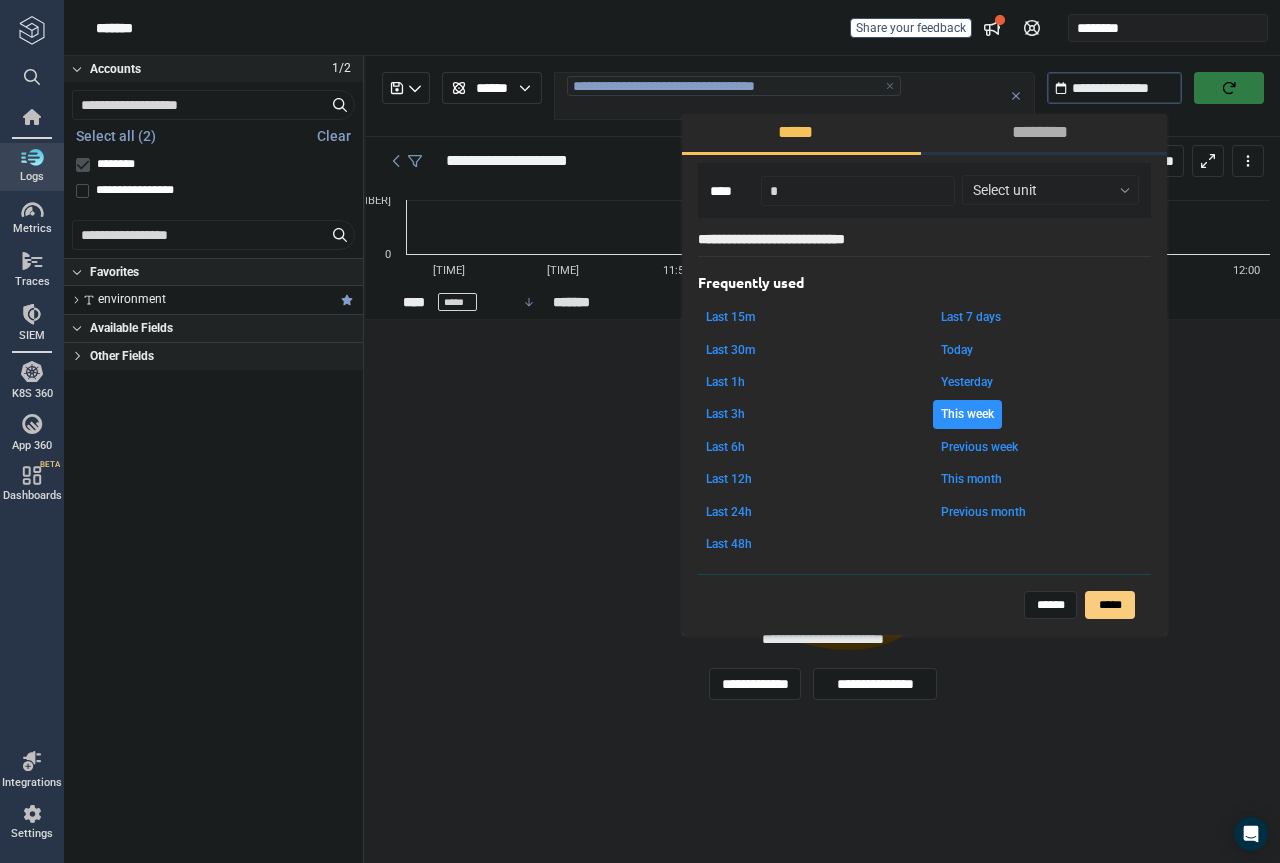 click on "*****" at bounding box center [1110, 605] 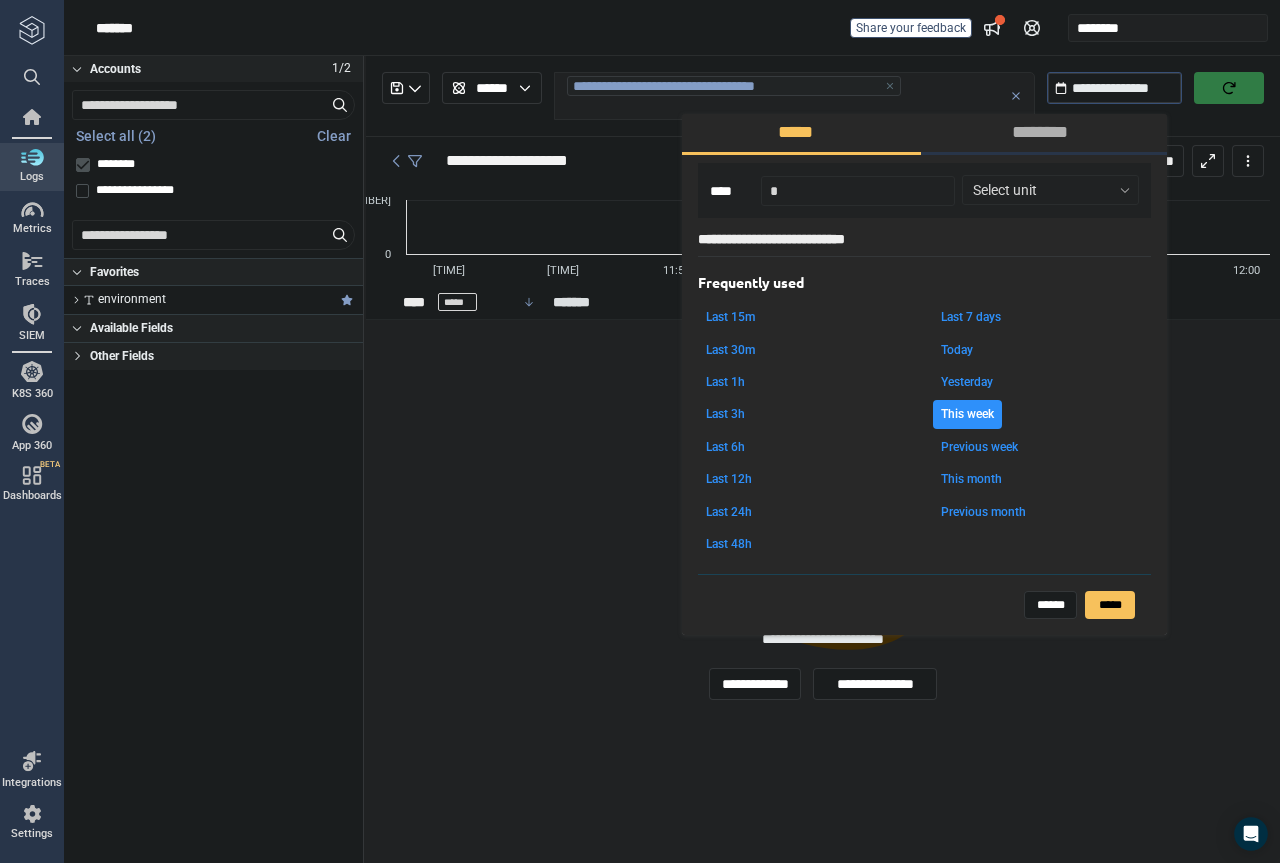 type on "**********" 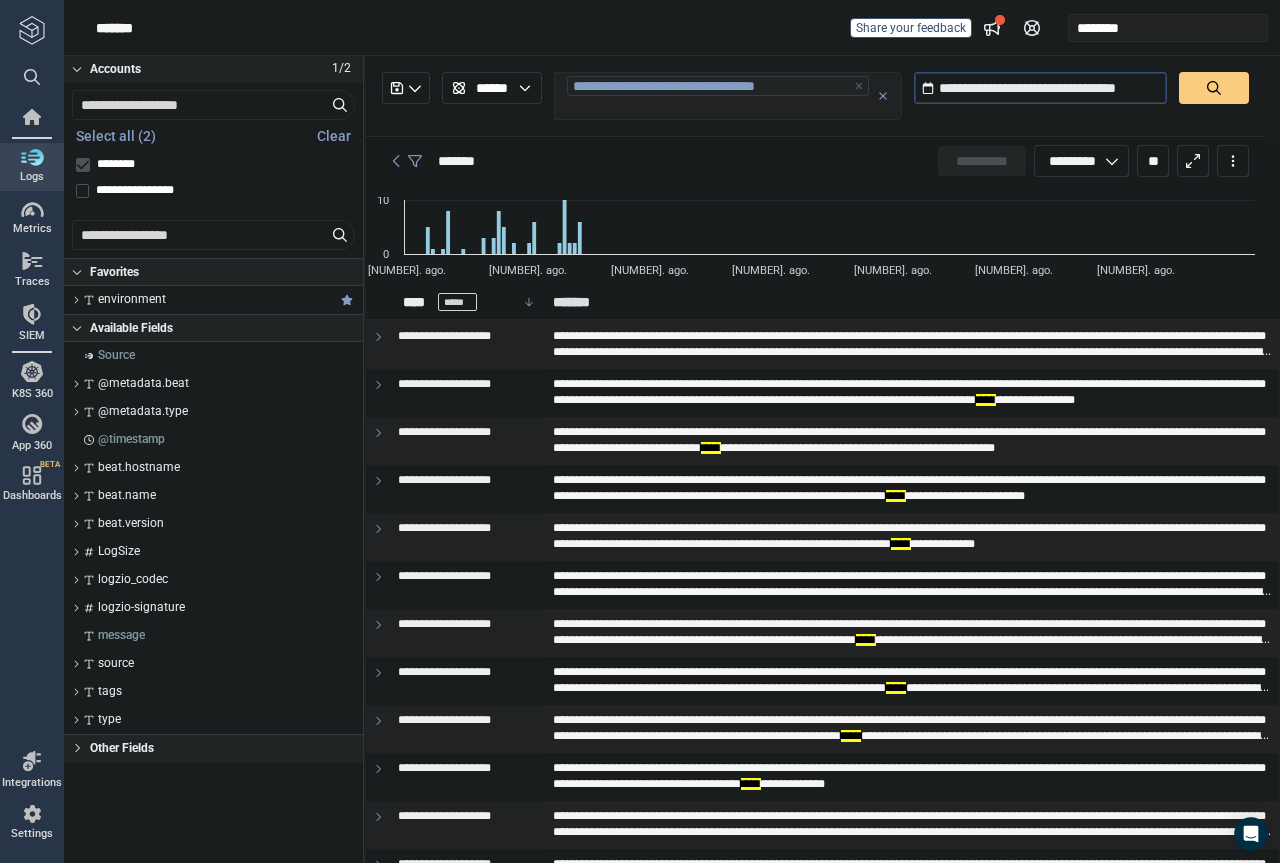 type on "*" 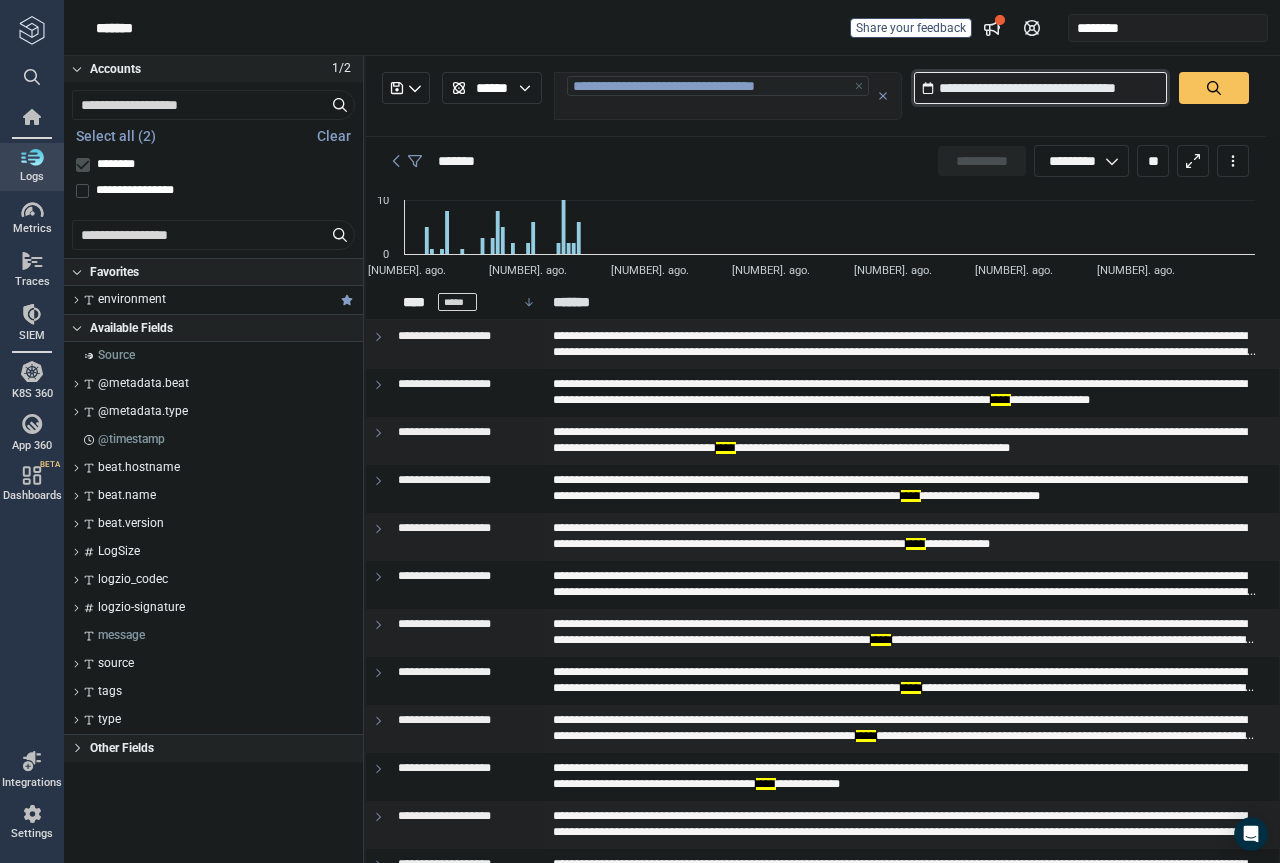 click on "**********" at bounding box center (1040, 88) 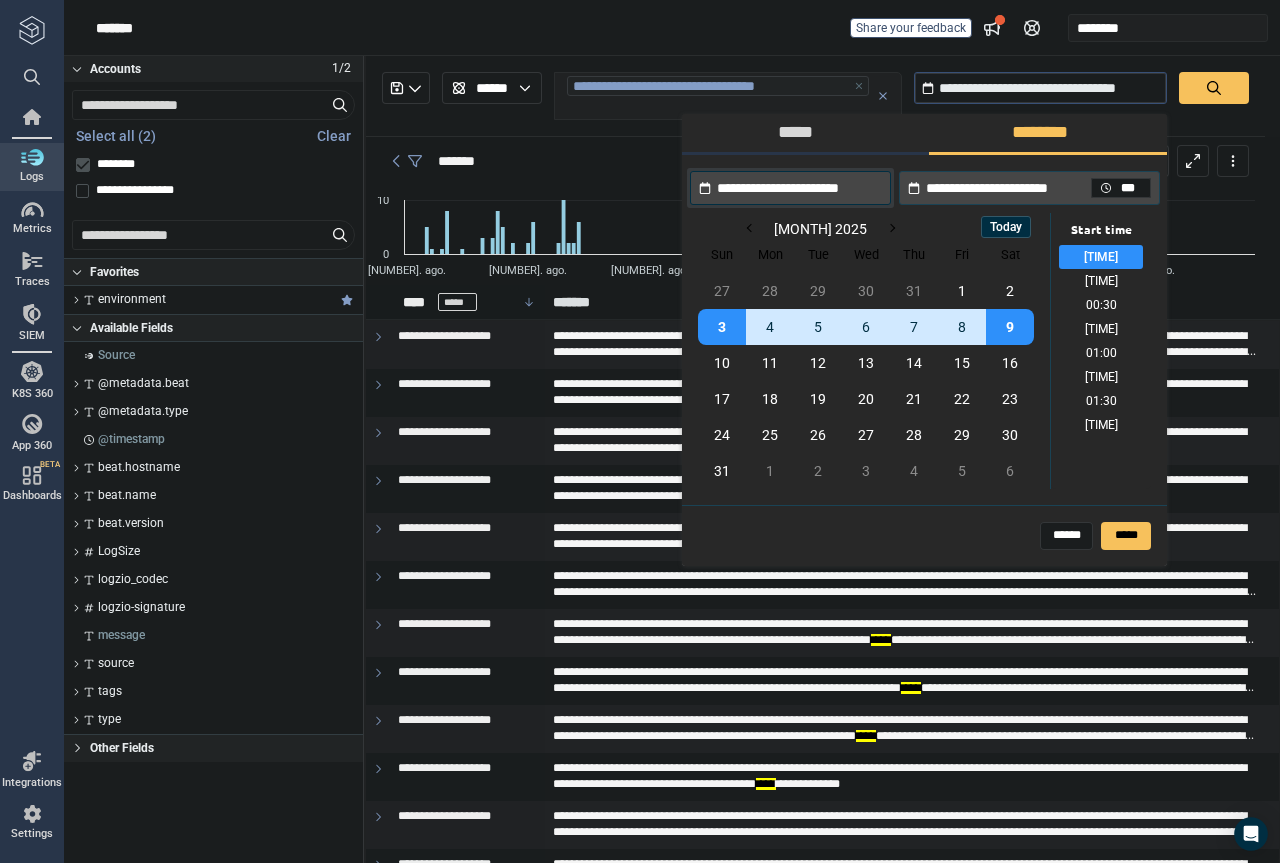 click on "*****" at bounding box center [801, 133] 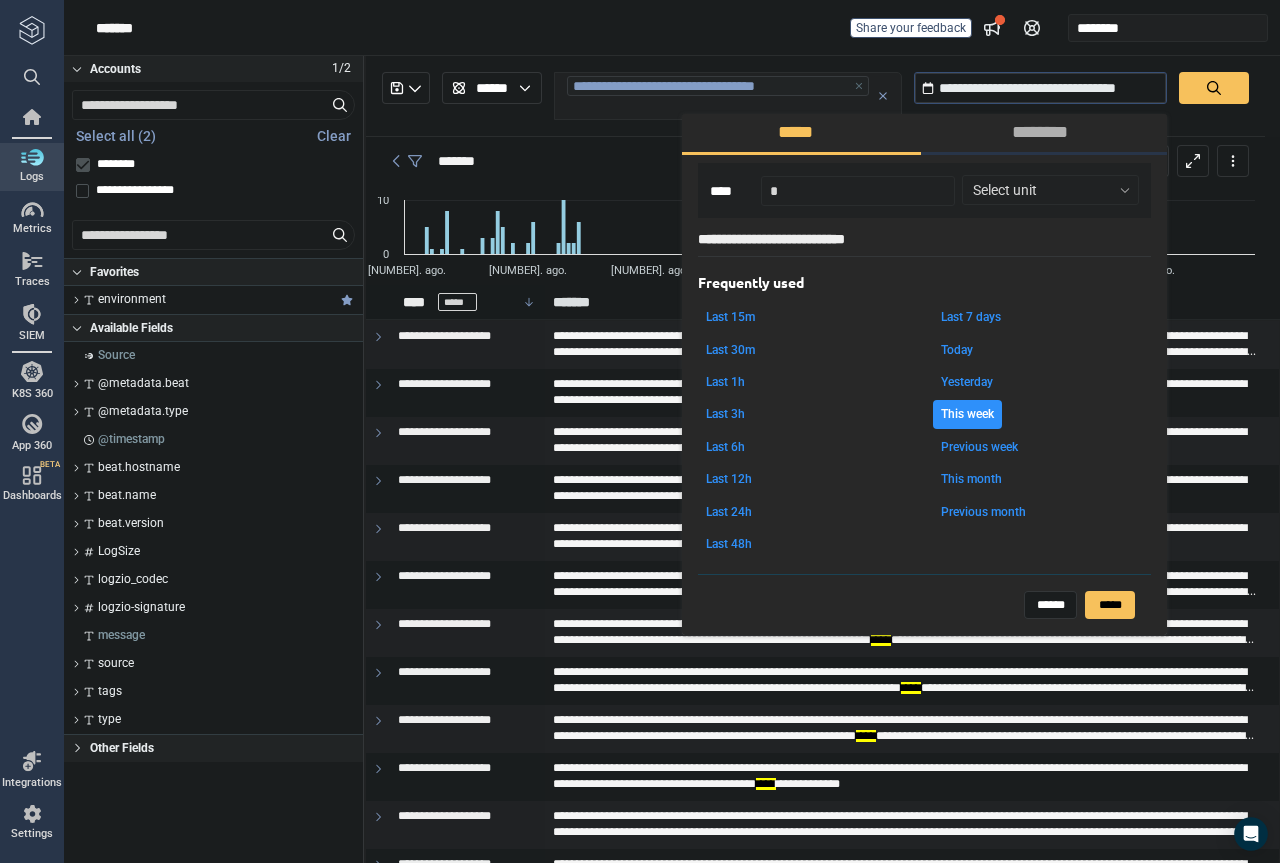 click on "Previous week" at bounding box center [979, 447] 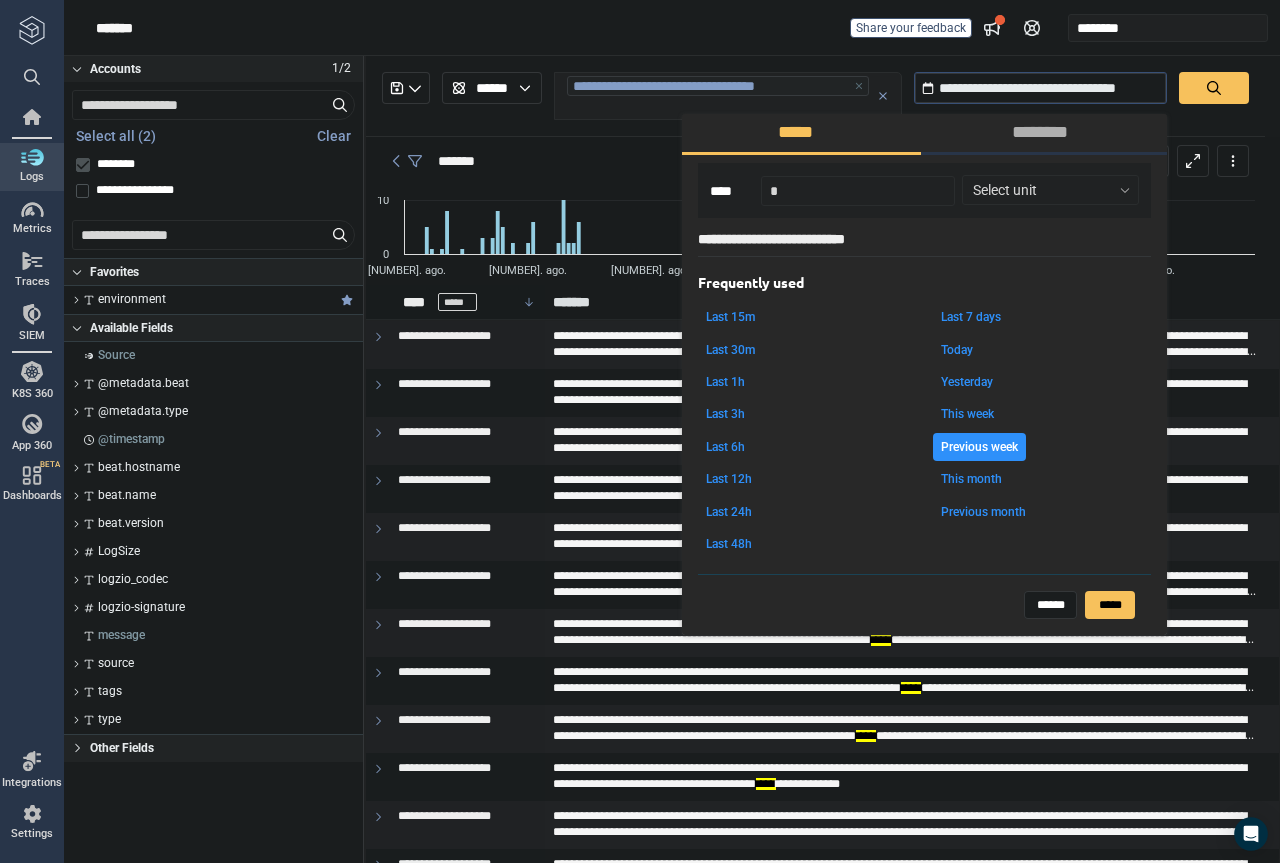 click on "This month" at bounding box center (971, 479) 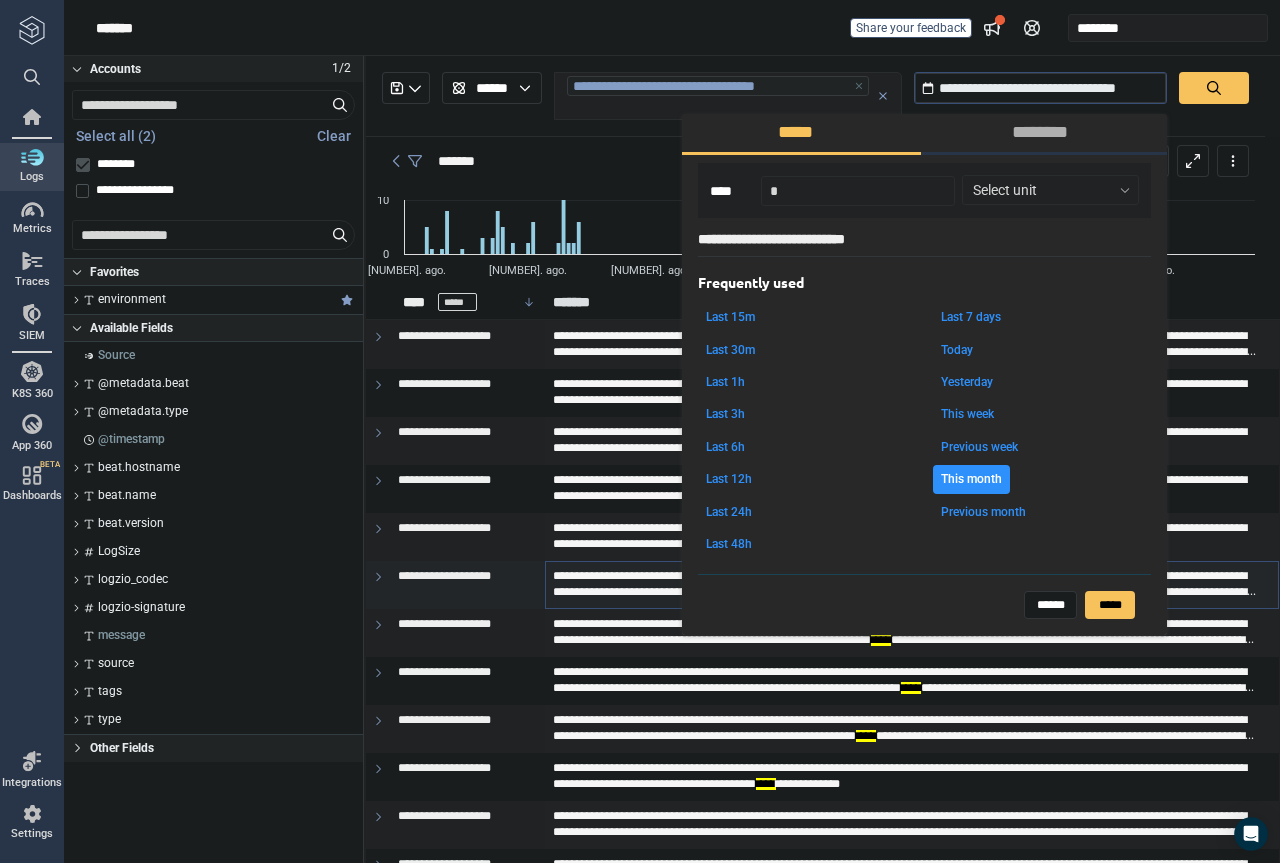 click on "*****" at bounding box center (1110, 606) 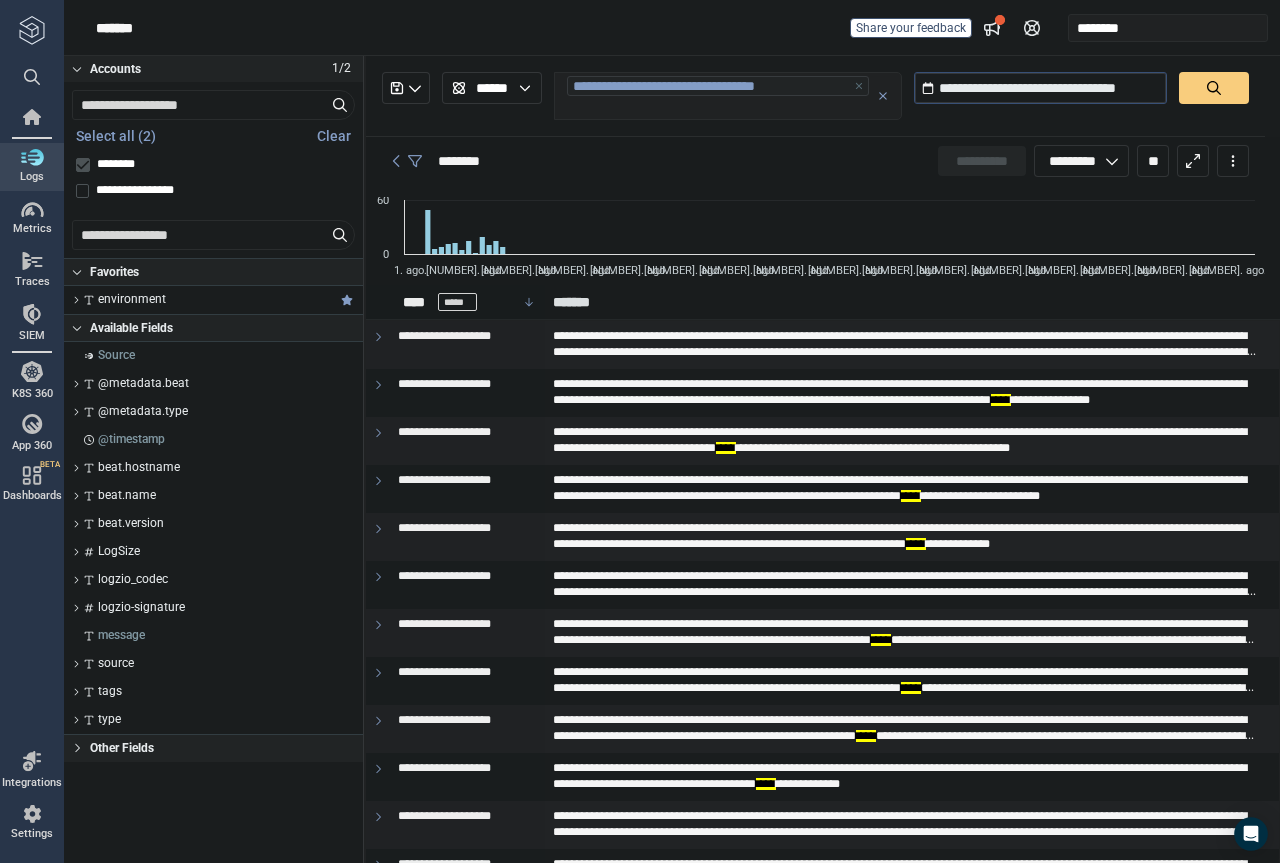 click at bounding box center [1214, 88] 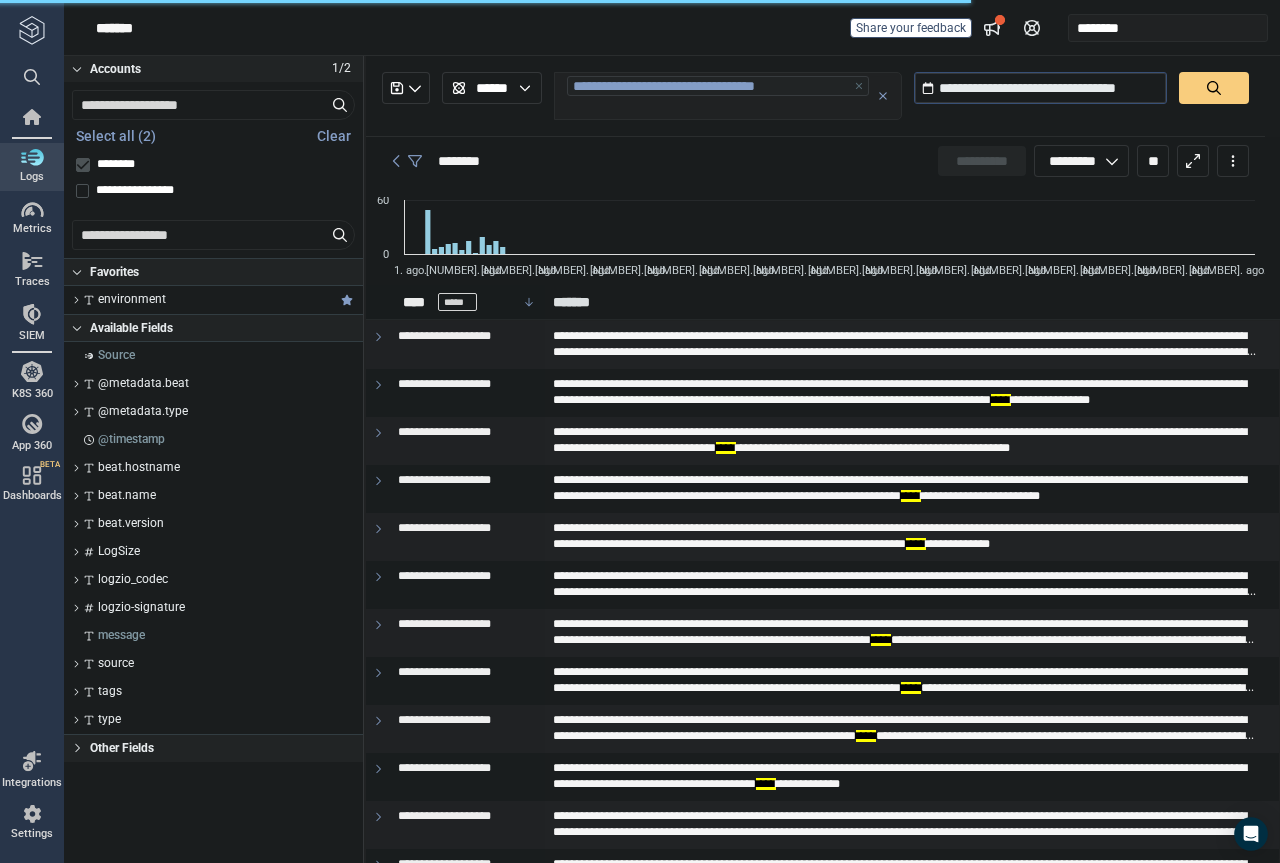 click at bounding box center (1214, 88) 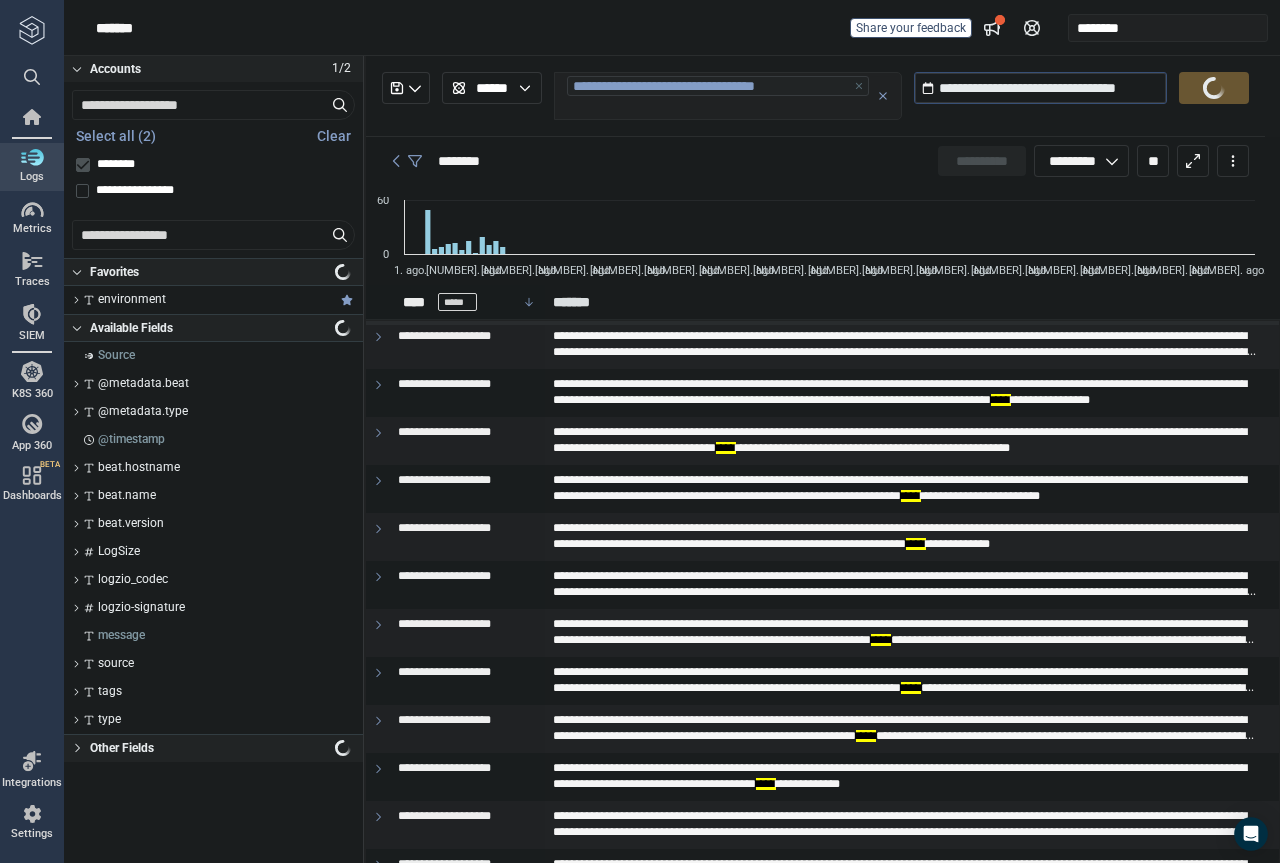 type on "*" 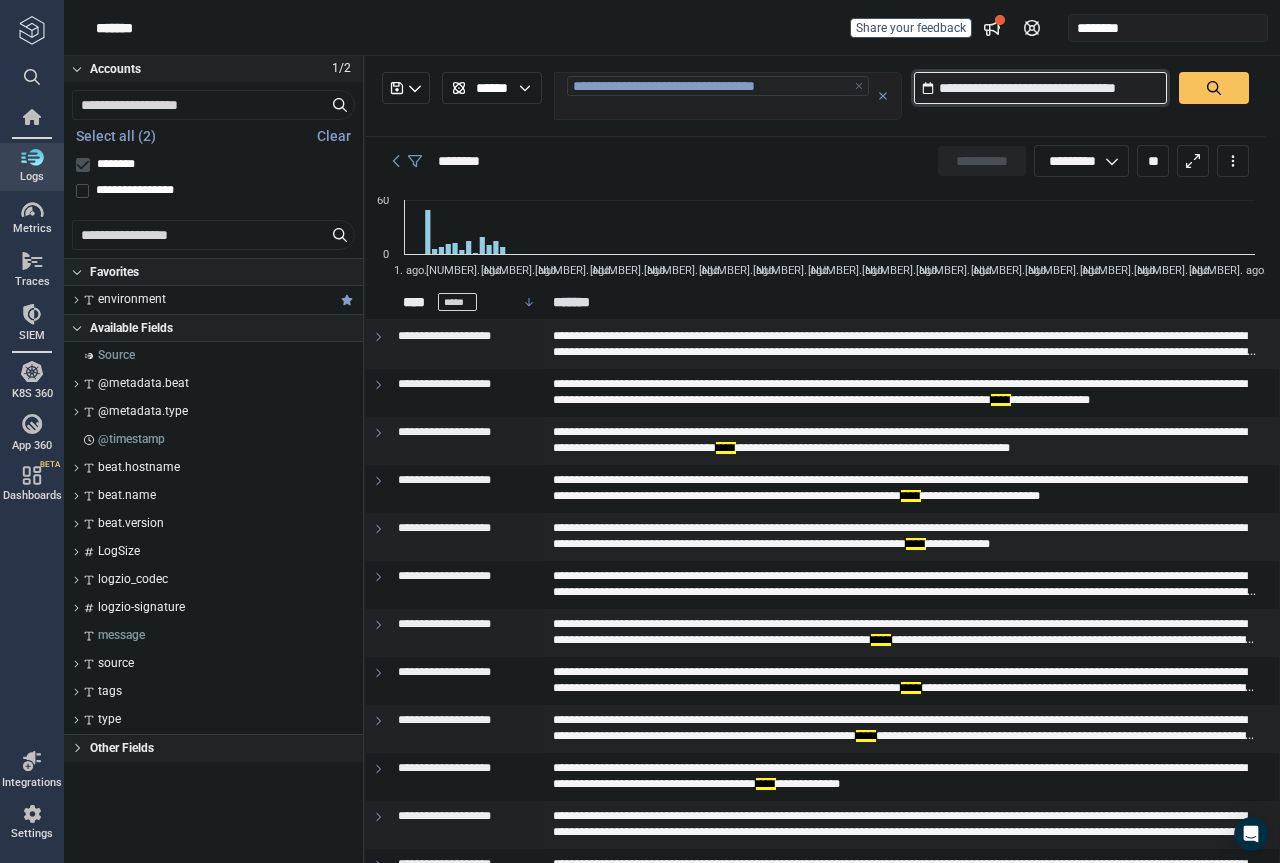 click on "**********" at bounding box center (1040, 88) 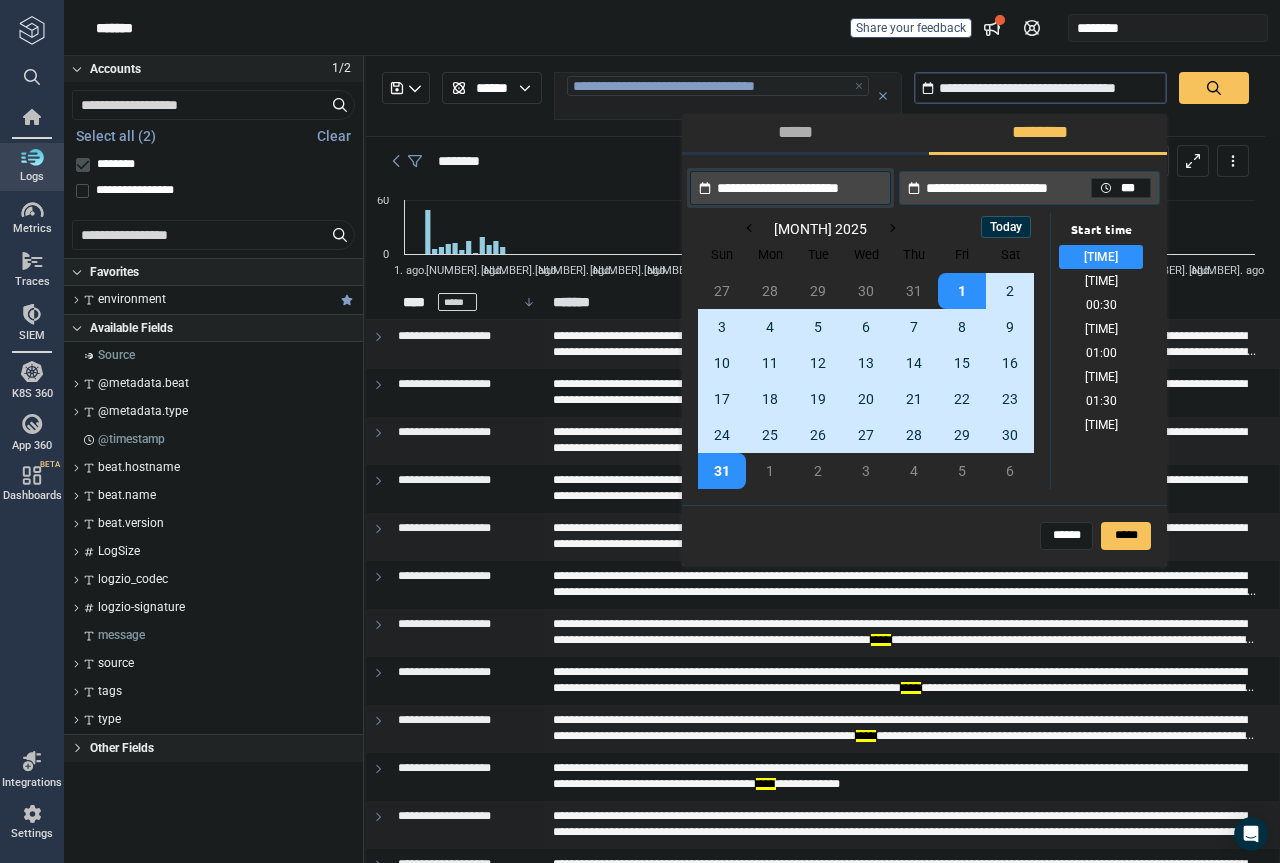 click on "*****" at bounding box center [801, 133] 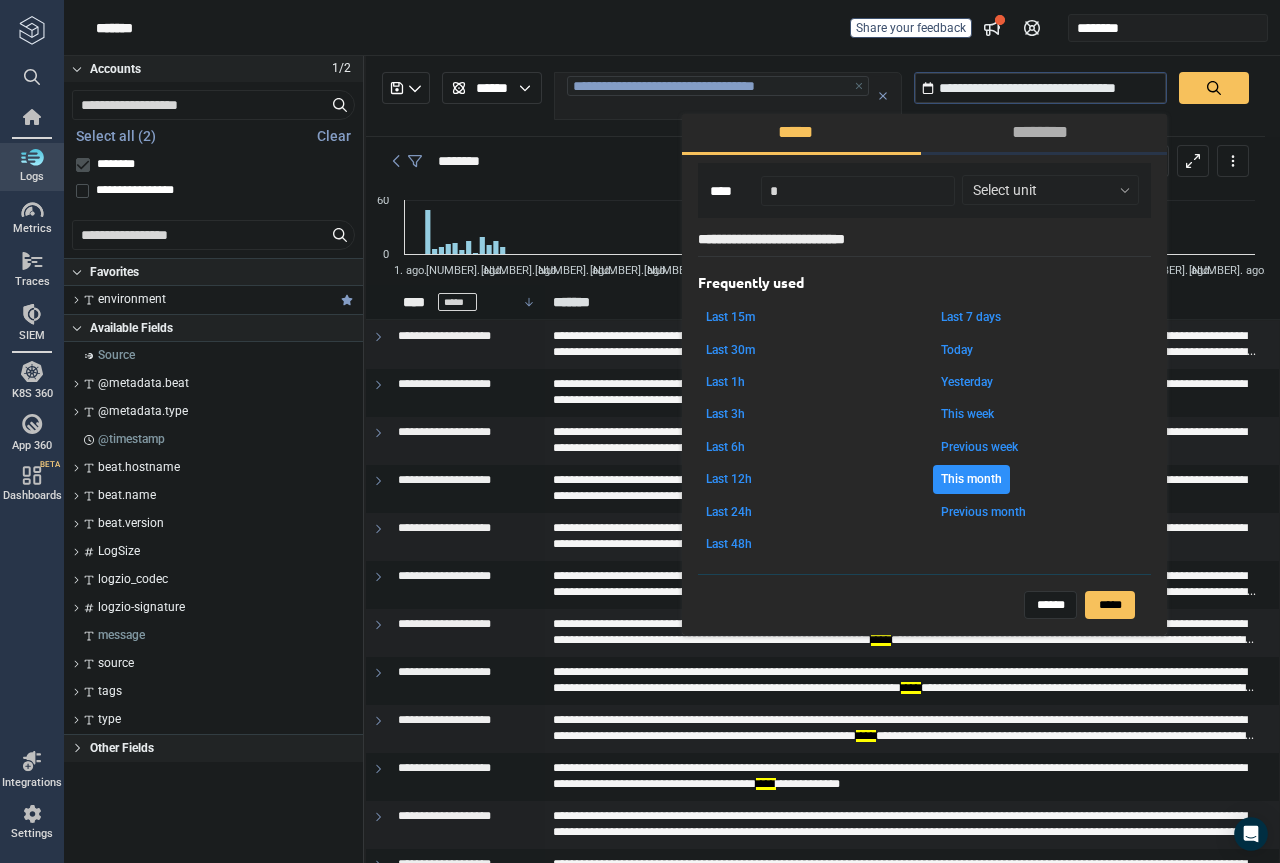 click on "Previous month" at bounding box center (983, 512) 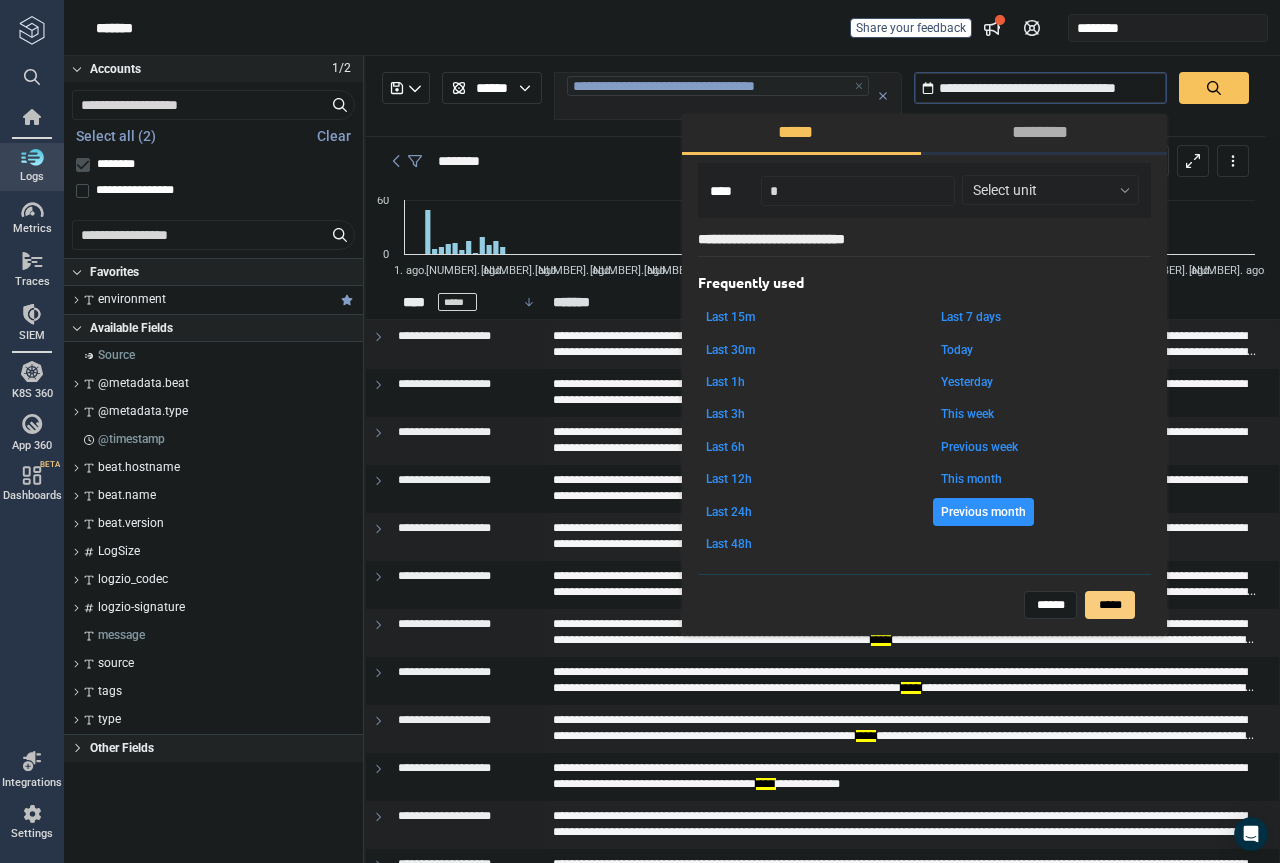 click on "*****" at bounding box center (1110, 606) 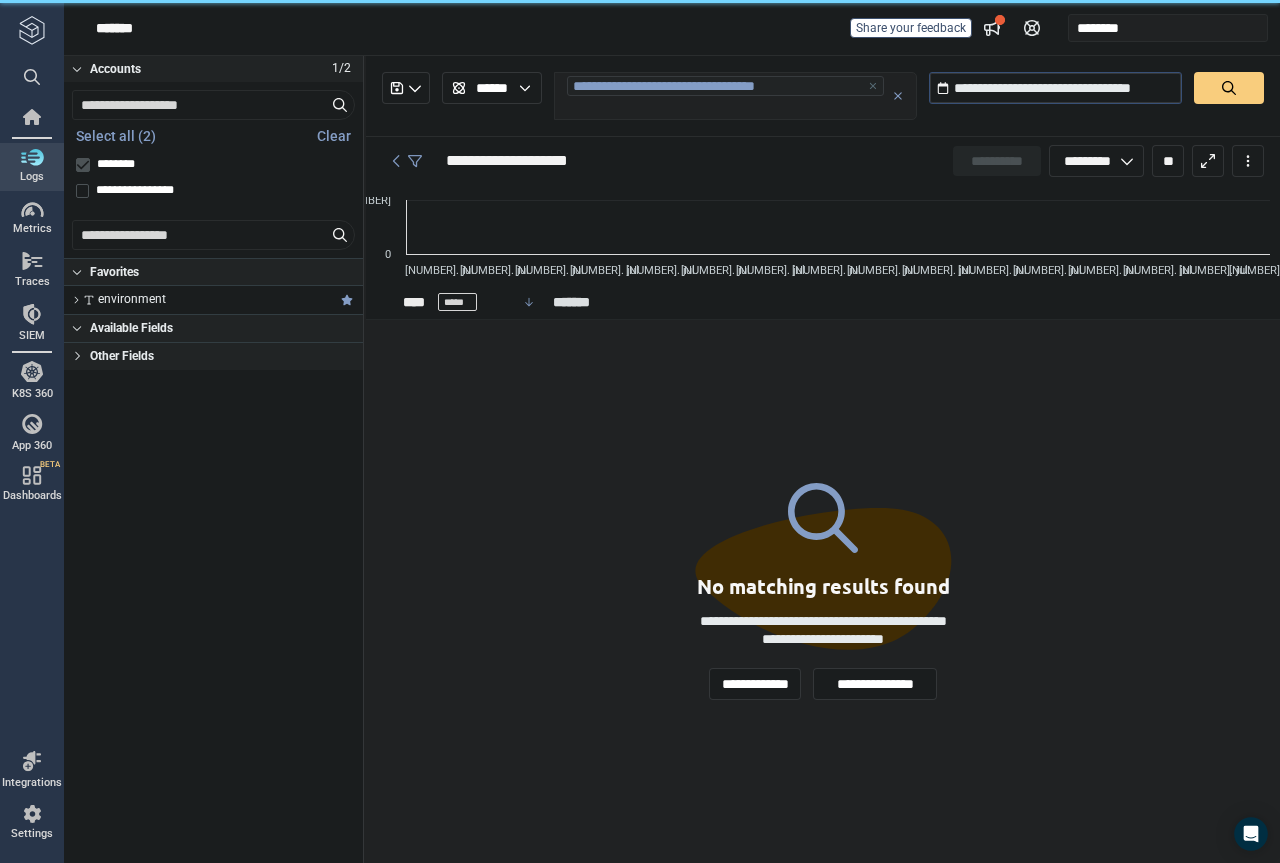 click at bounding box center (1229, 88) 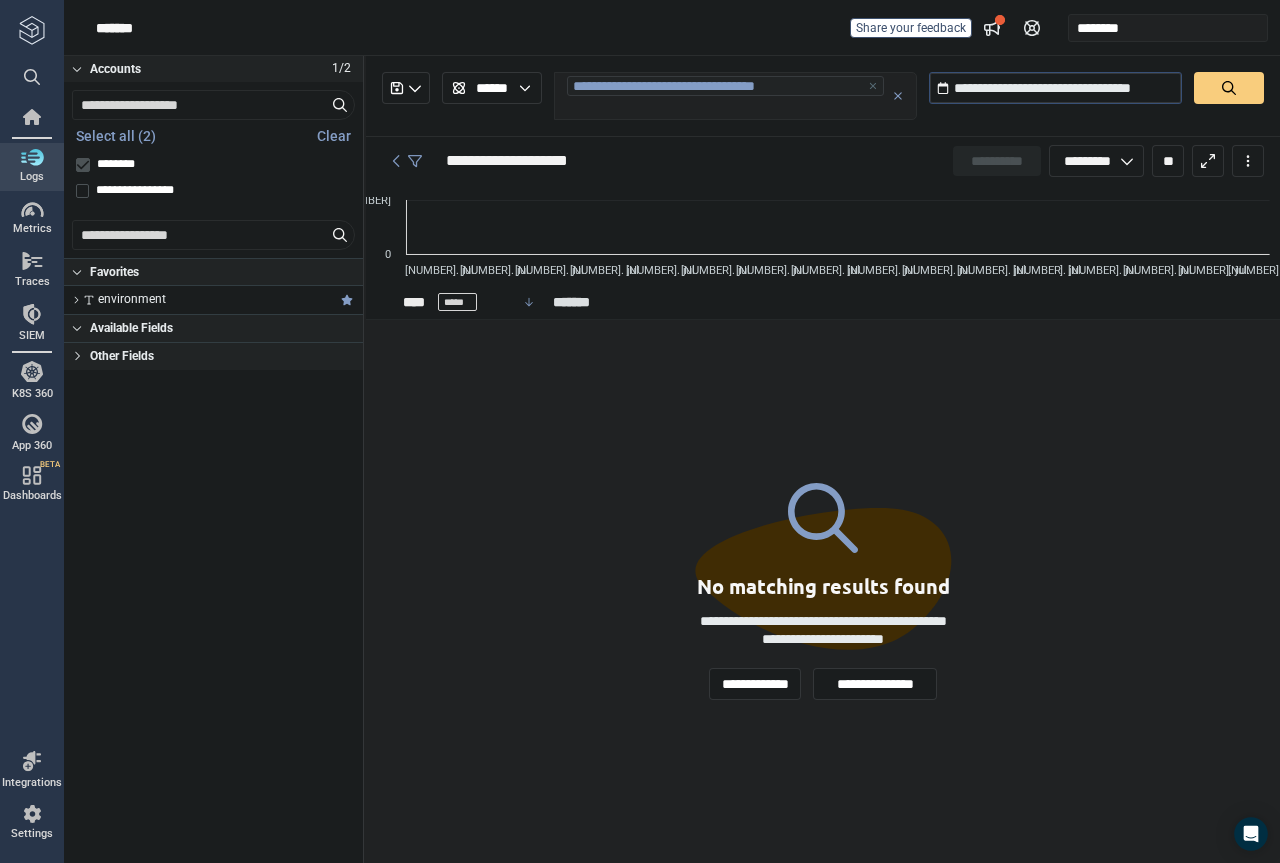 click at bounding box center (1229, 88) 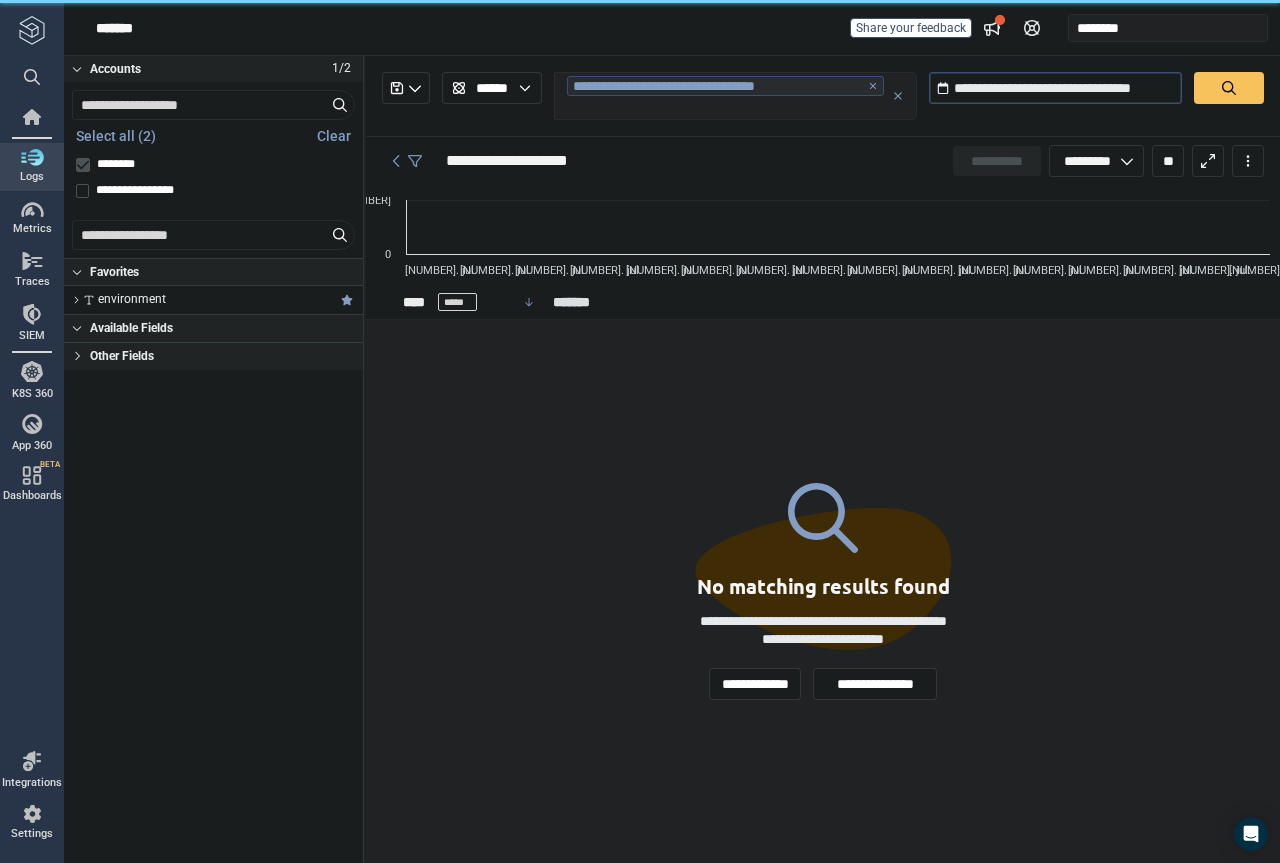 click 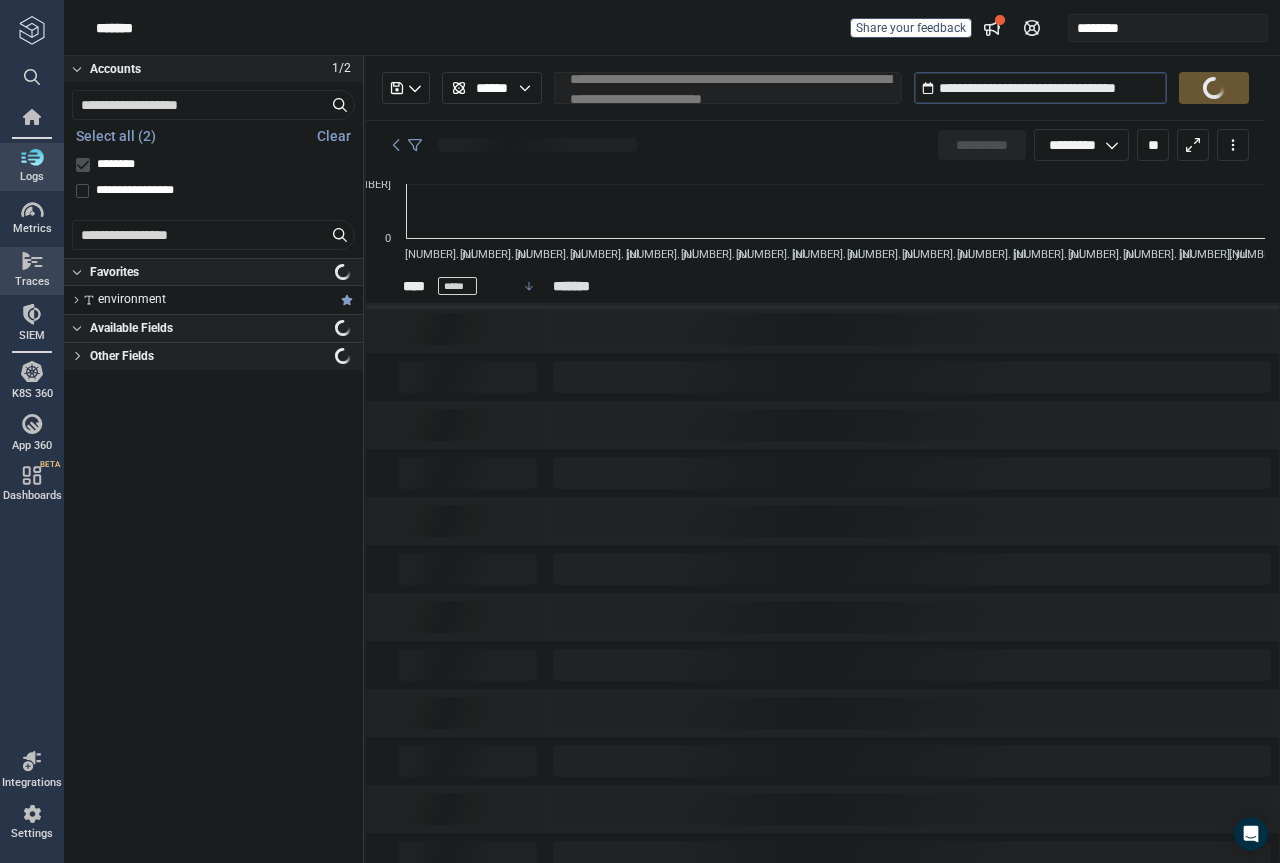 type on "*" 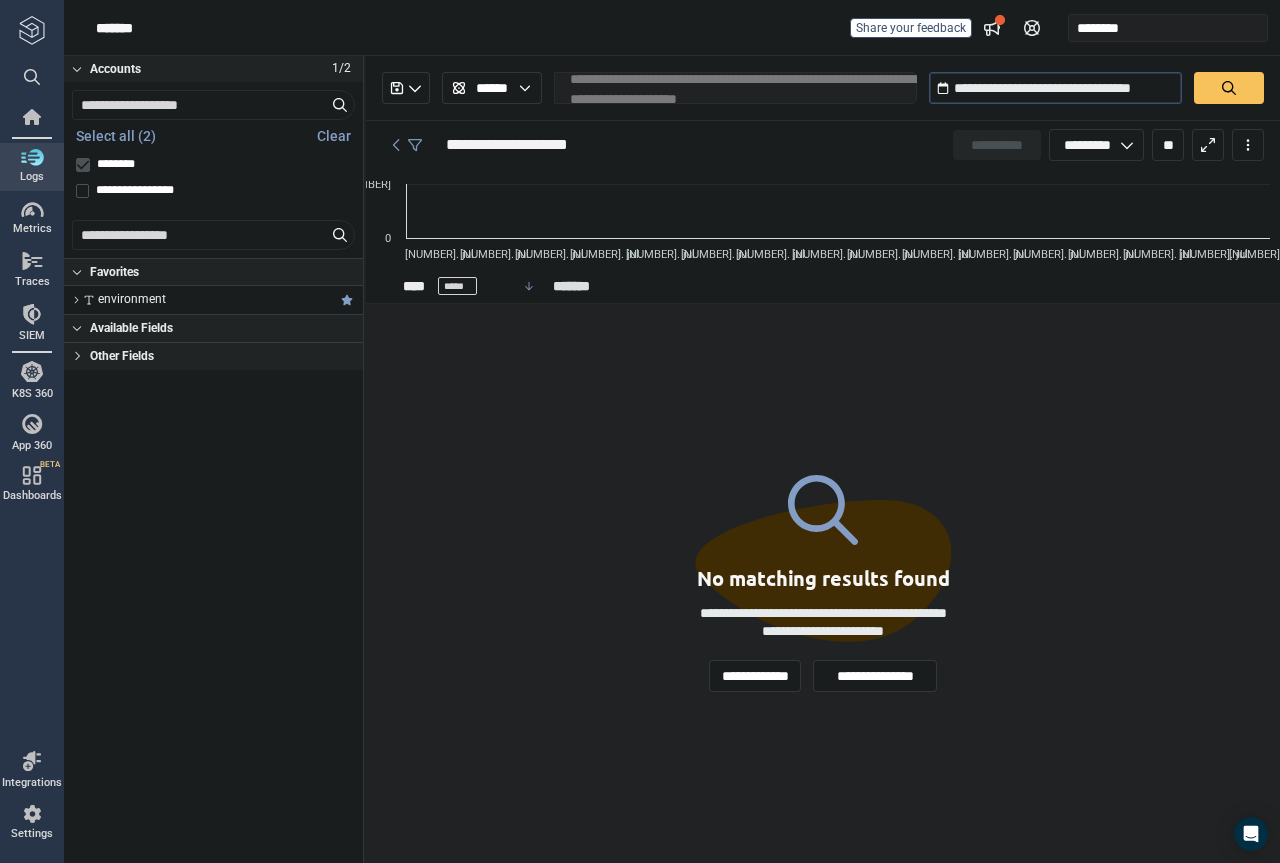drag, startPoint x: 716, startPoint y: 85, endPoint x: 723, endPoint y: 103, distance: 19.313208 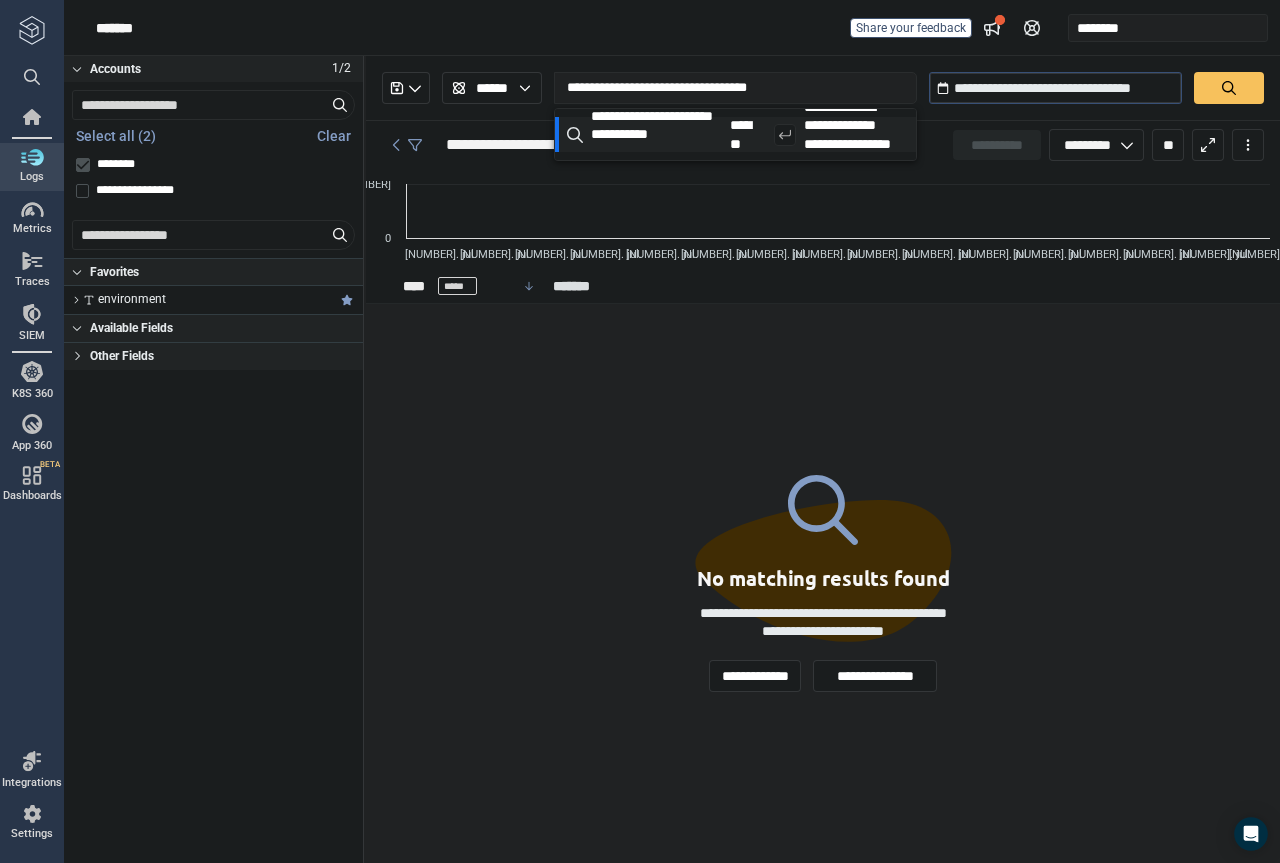 type 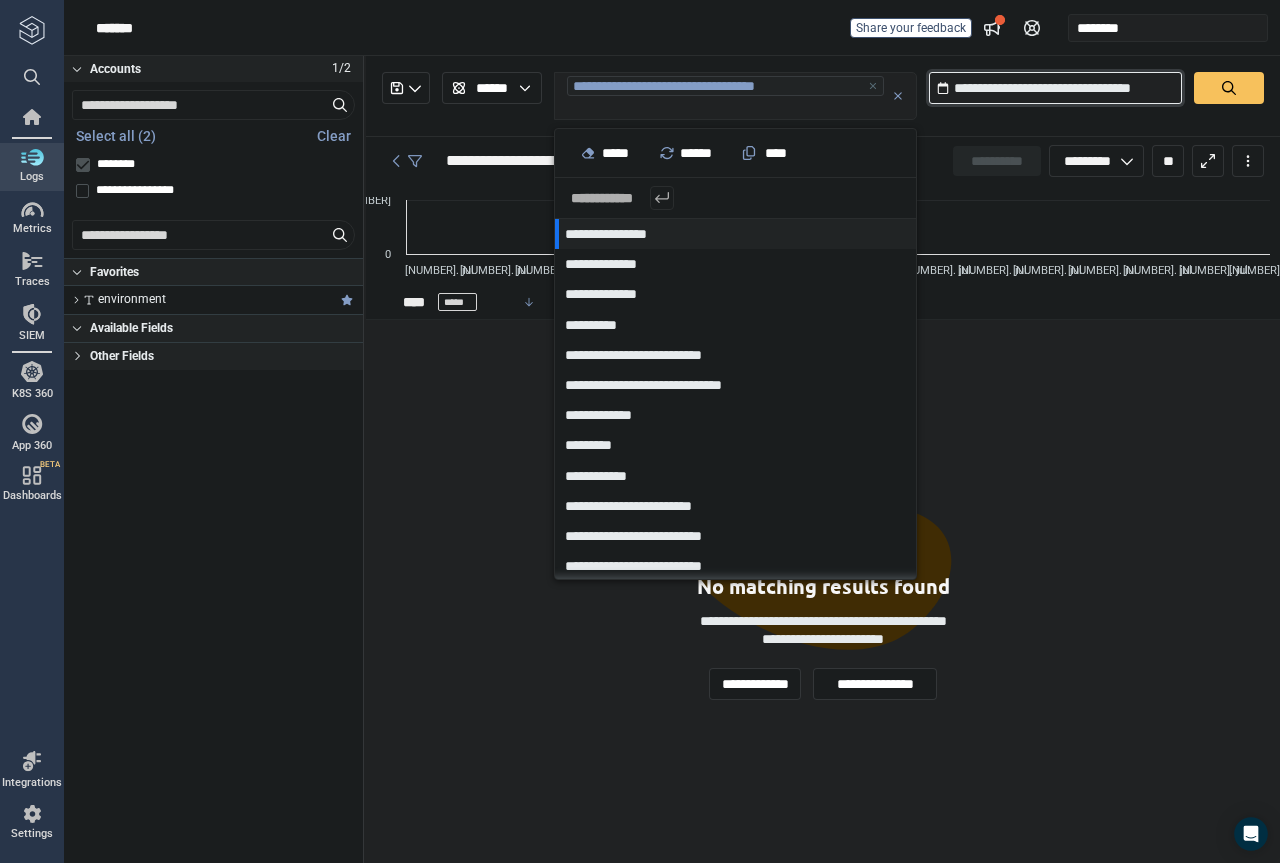 click on "**********" at bounding box center (1055, 88) 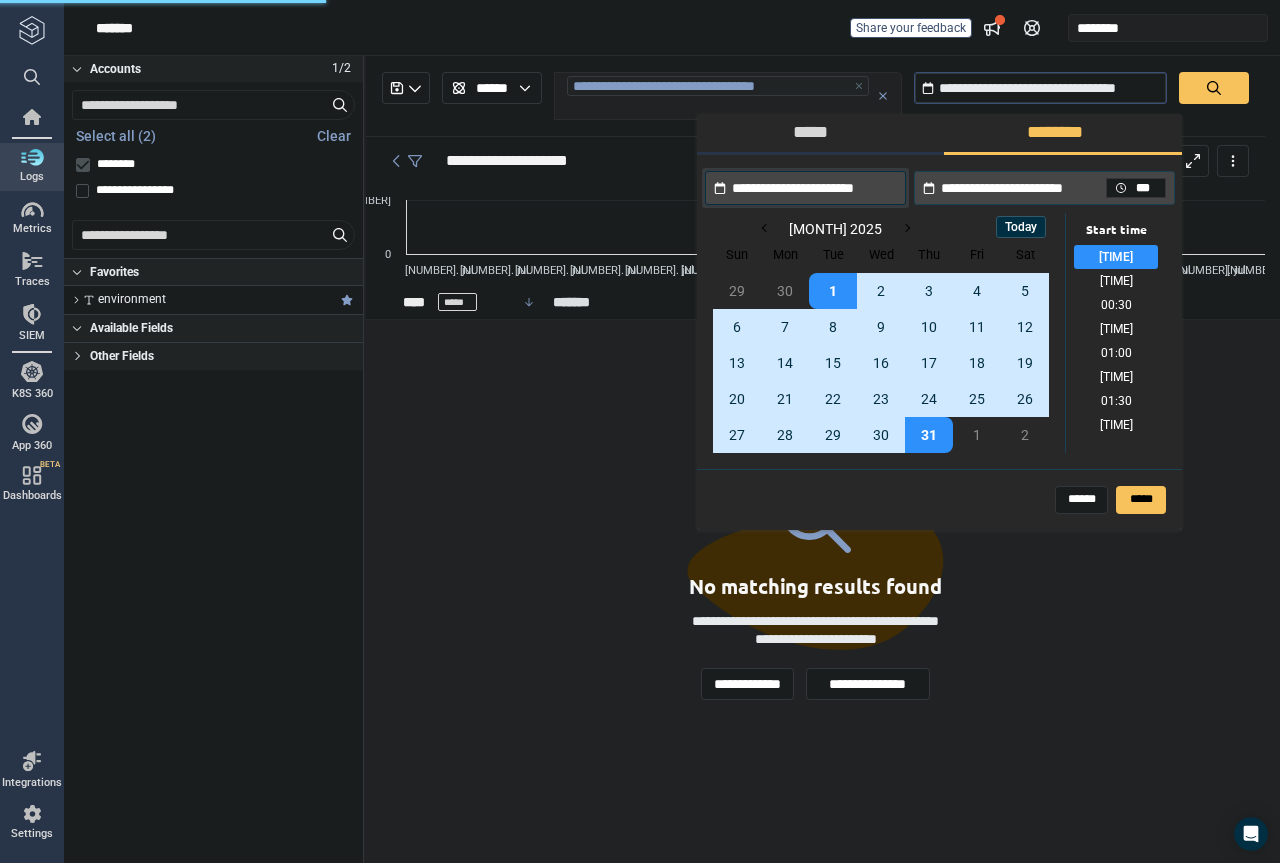 type on "*" 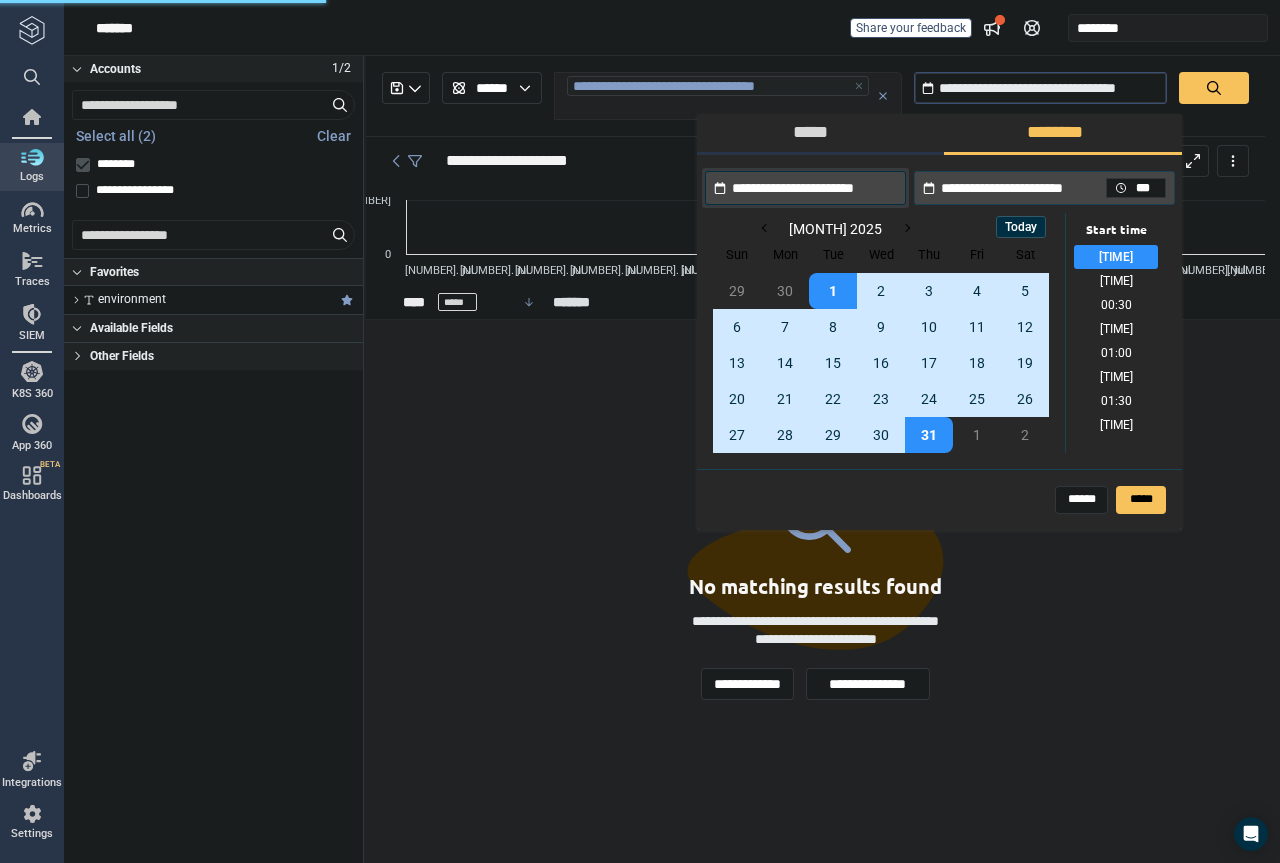 click on "*****" at bounding box center (816, 133) 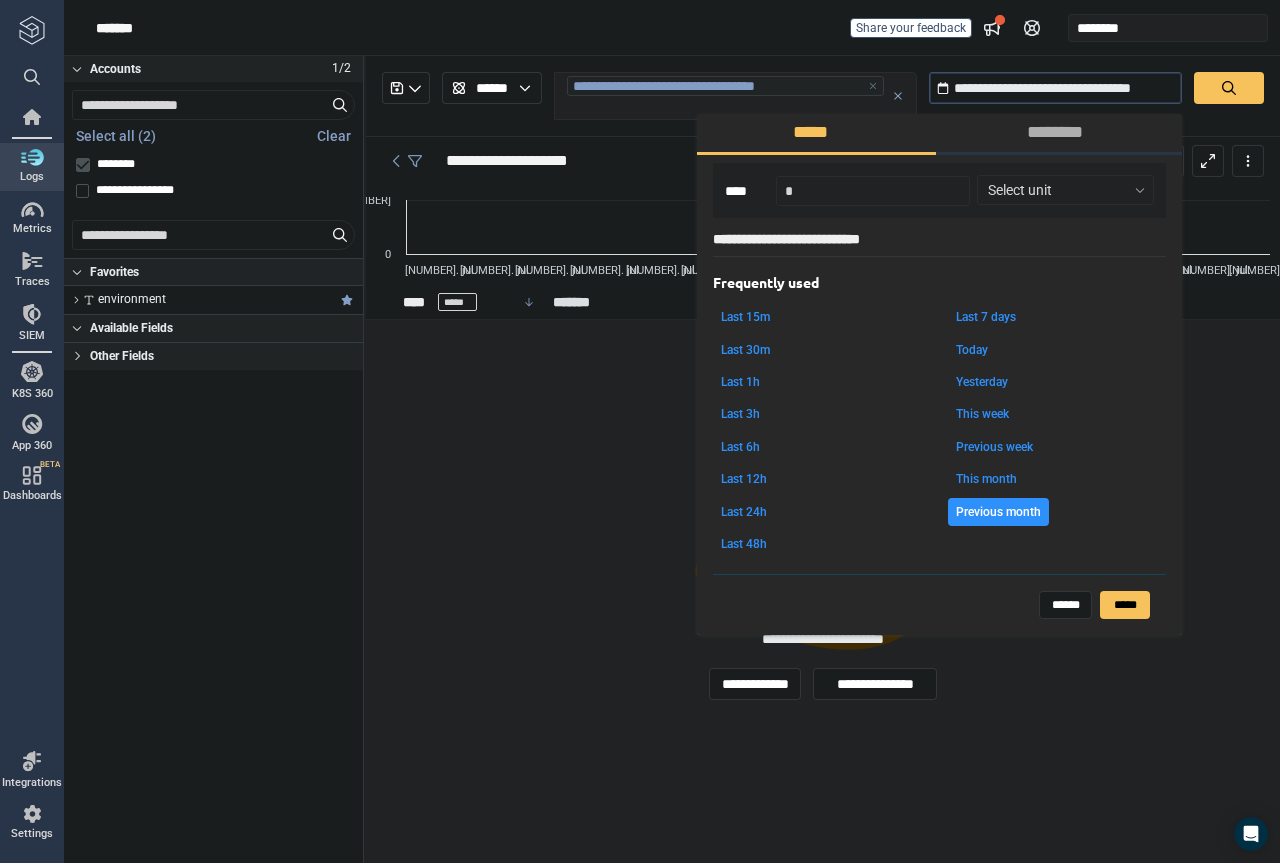click on "This week" at bounding box center (982, 414) 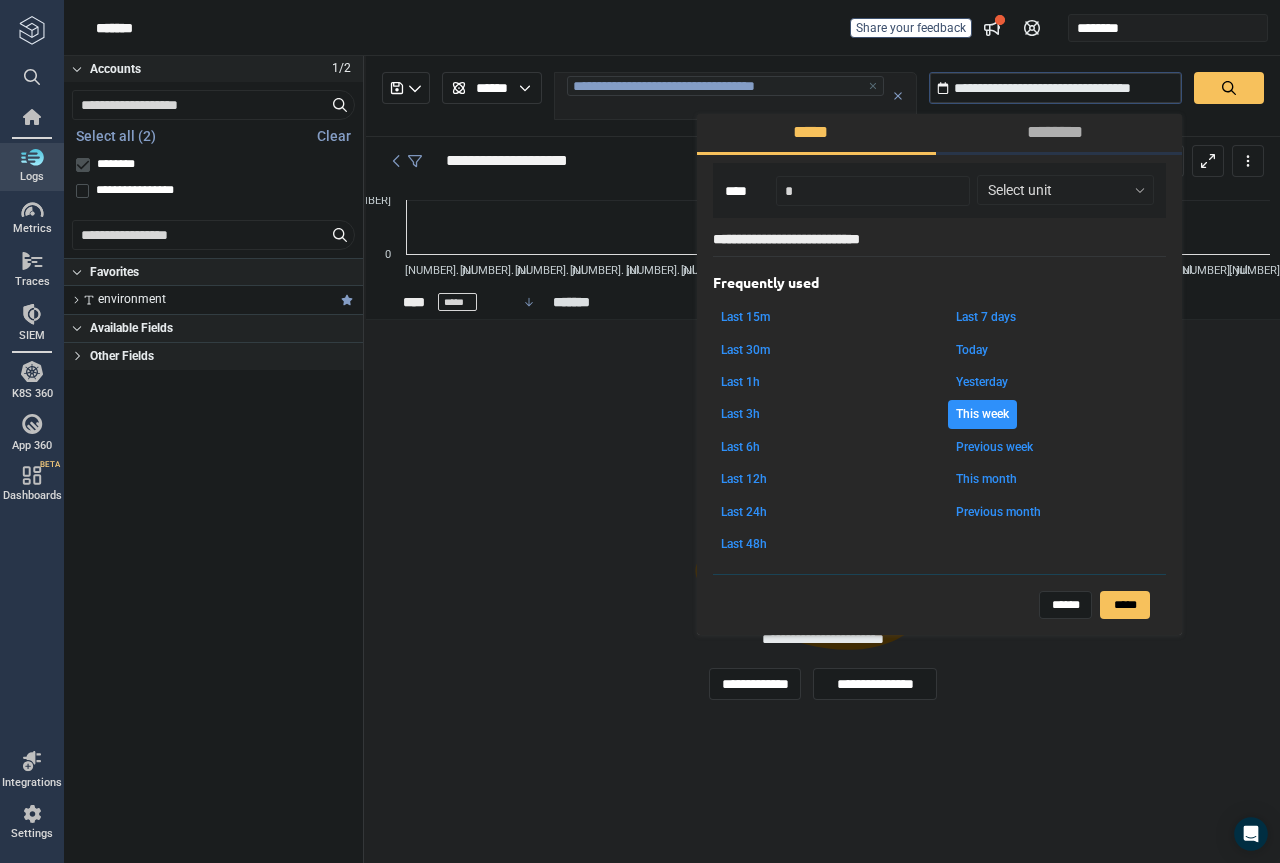 click on "Previous week" at bounding box center [994, 447] 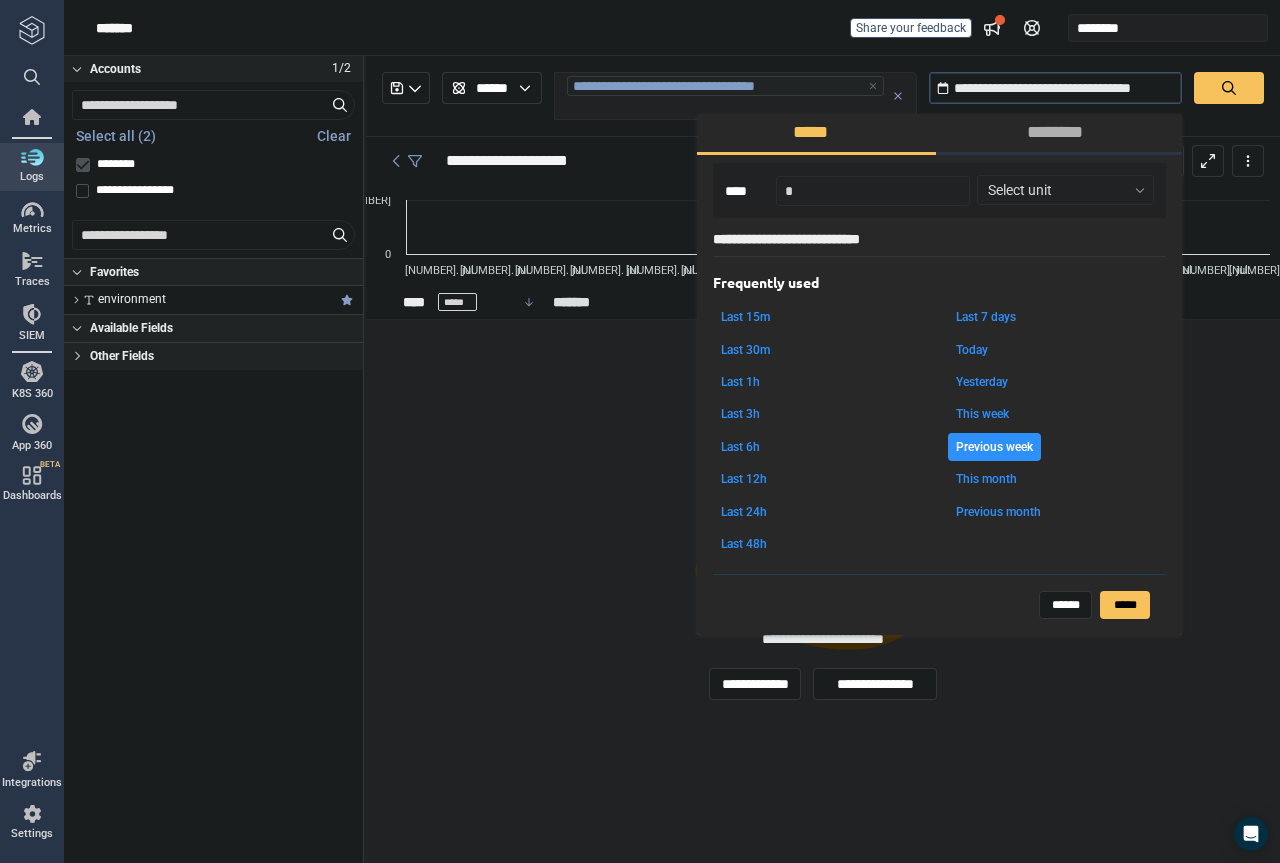 click on "****** *****" at bounding box center (939, 604) 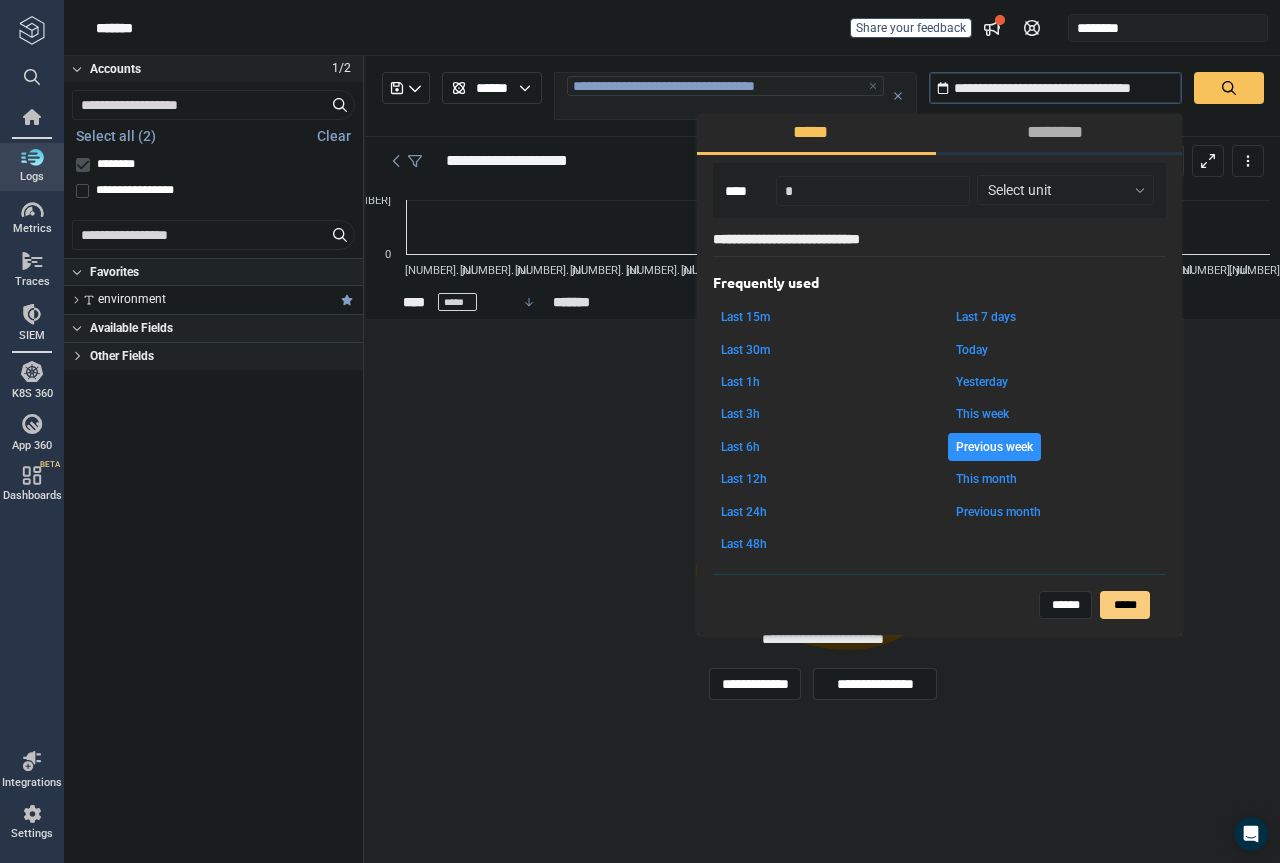 click on "*****" at bounding box center [1125, 606] 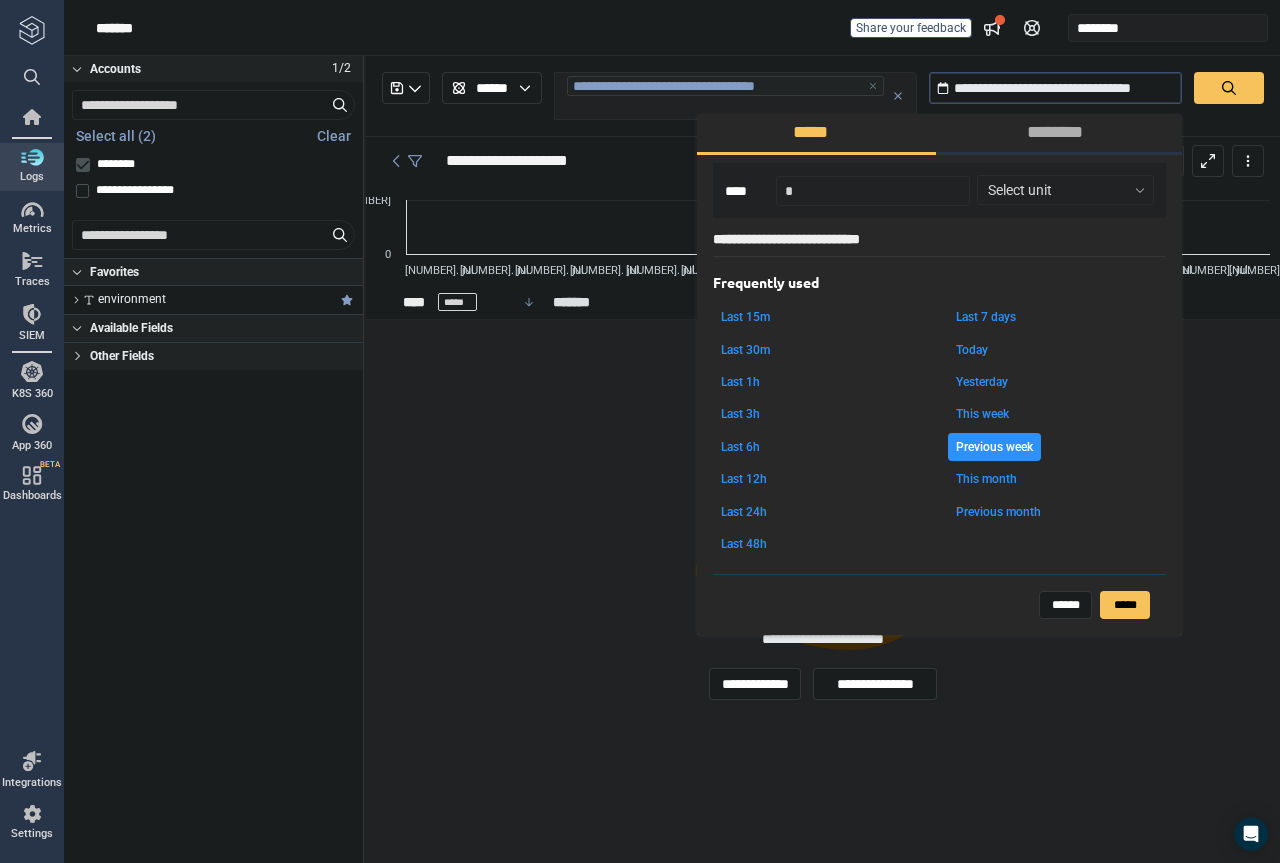 type on "**********" 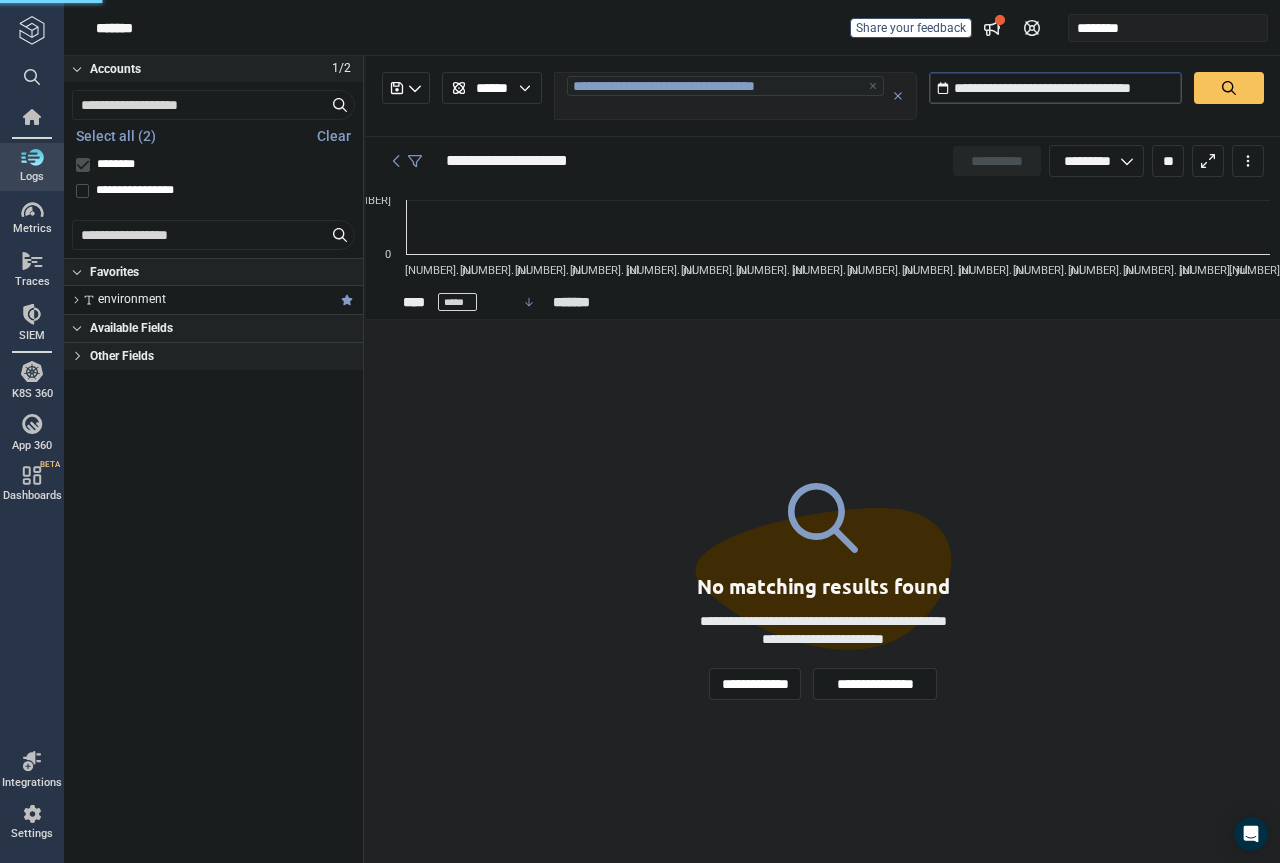 click on "**********" at bounding box center (823, 96) 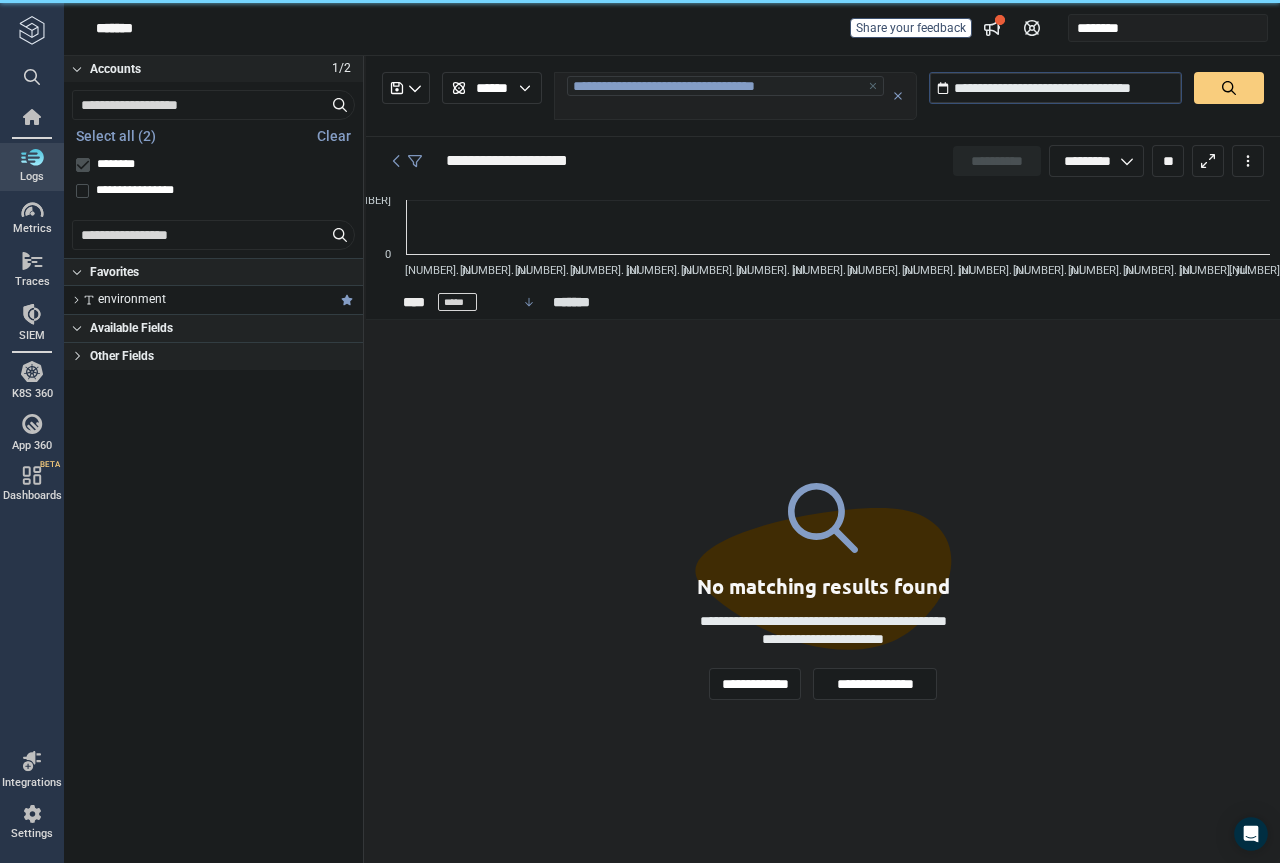 click at bounding box center (1229, 88) 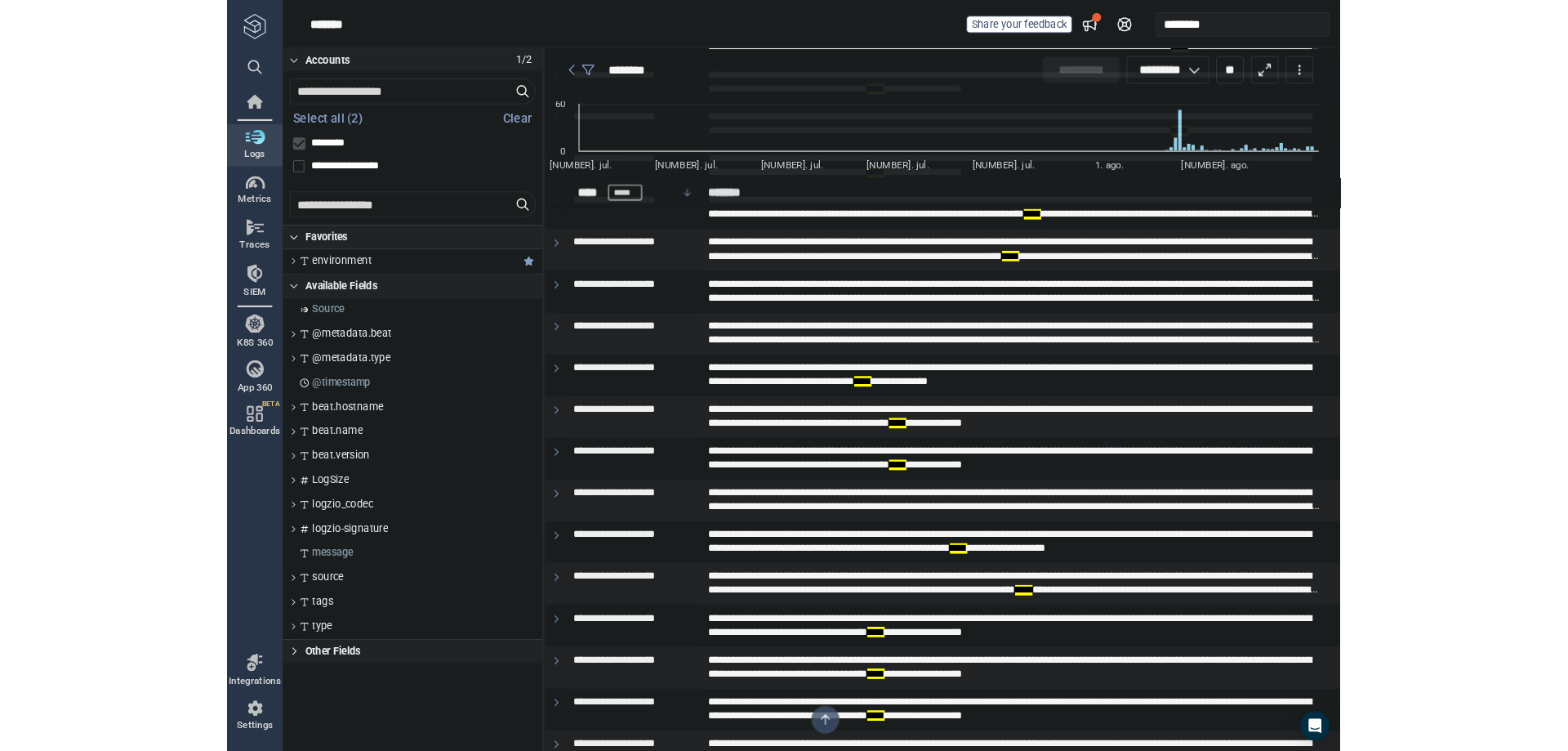 scroll, scrollTop: 1716, scrollLeft: 0, axis: vertical 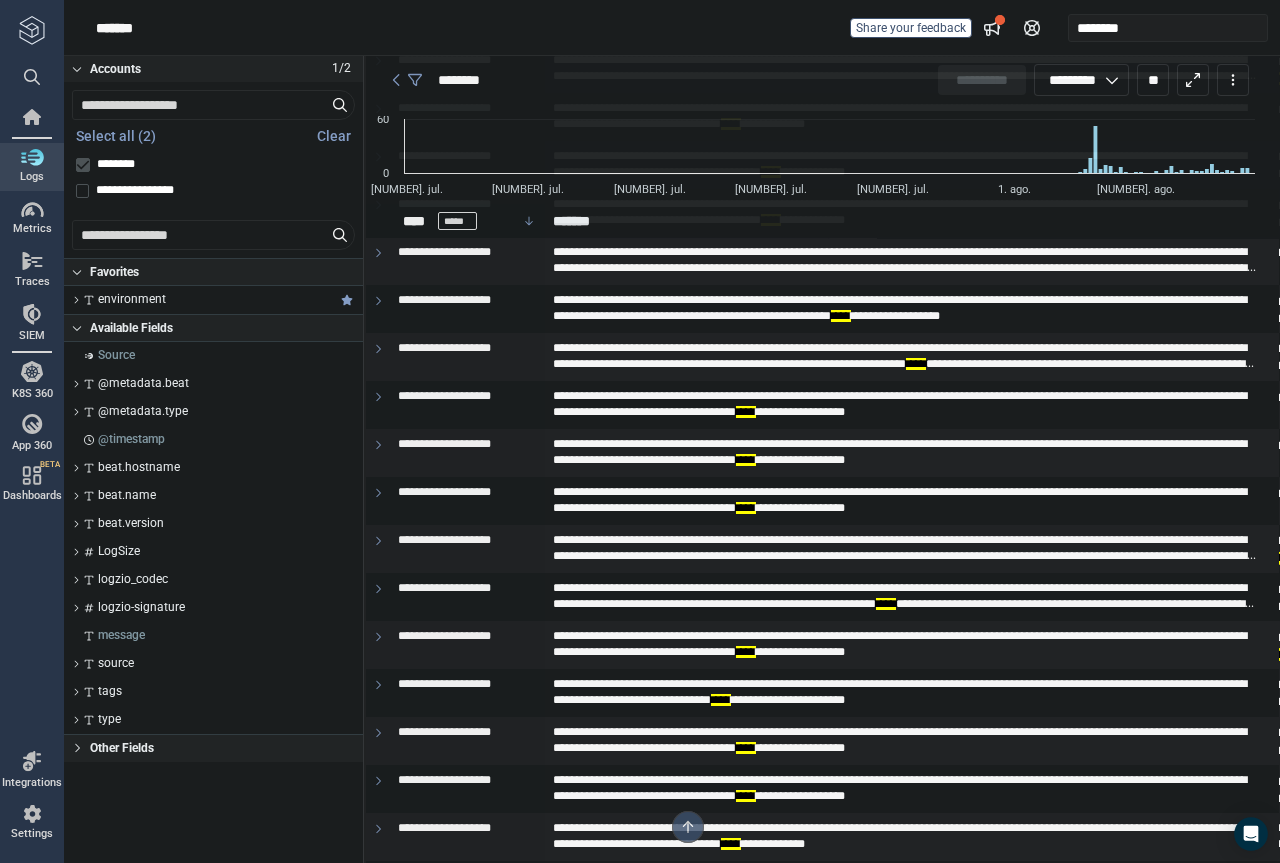type on "*" 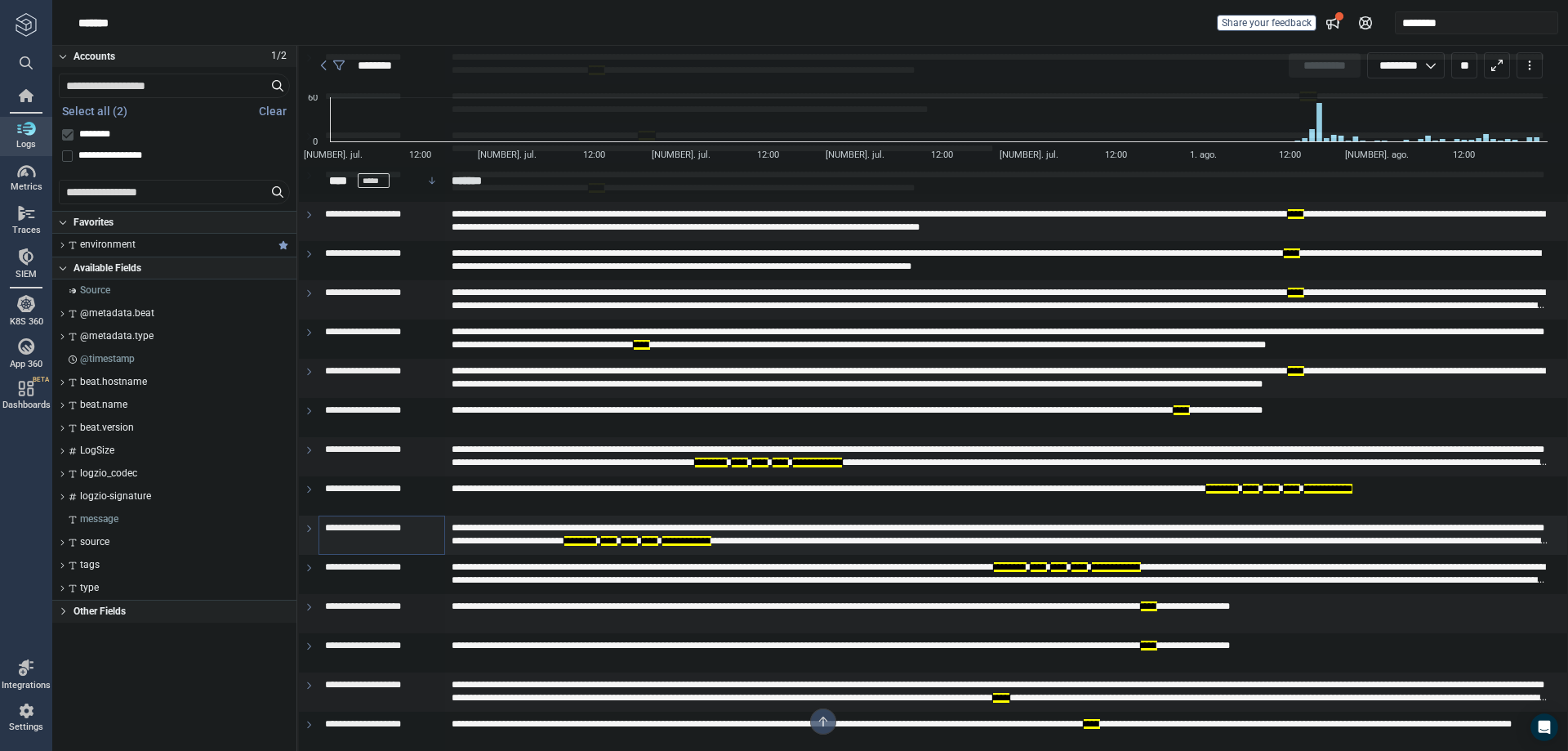 scroll, scrollTop: 3334, scrollLeft: 0, axis: vertical 